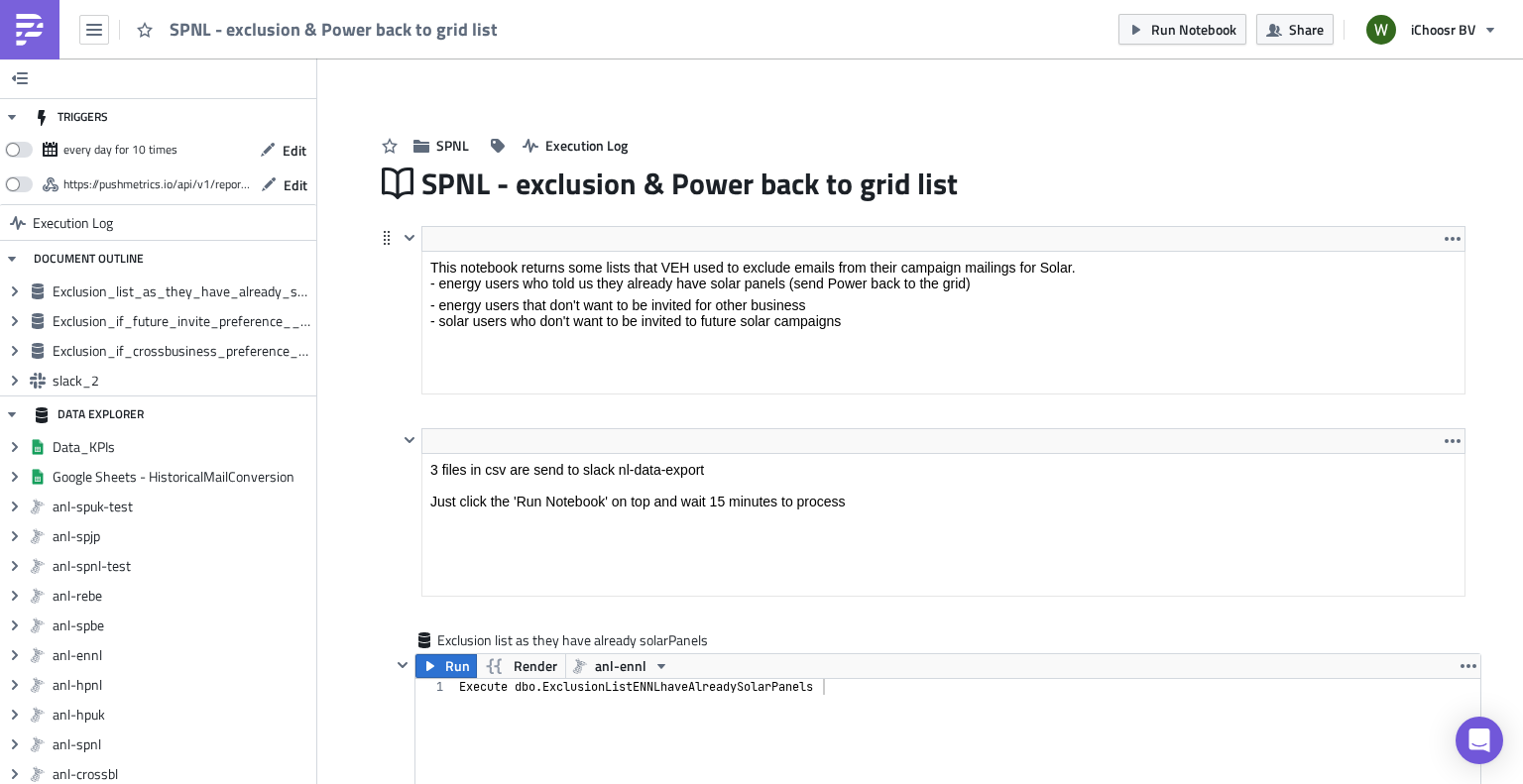 scroll, scrollTop: 0, scrollLeft: 0, axis: both 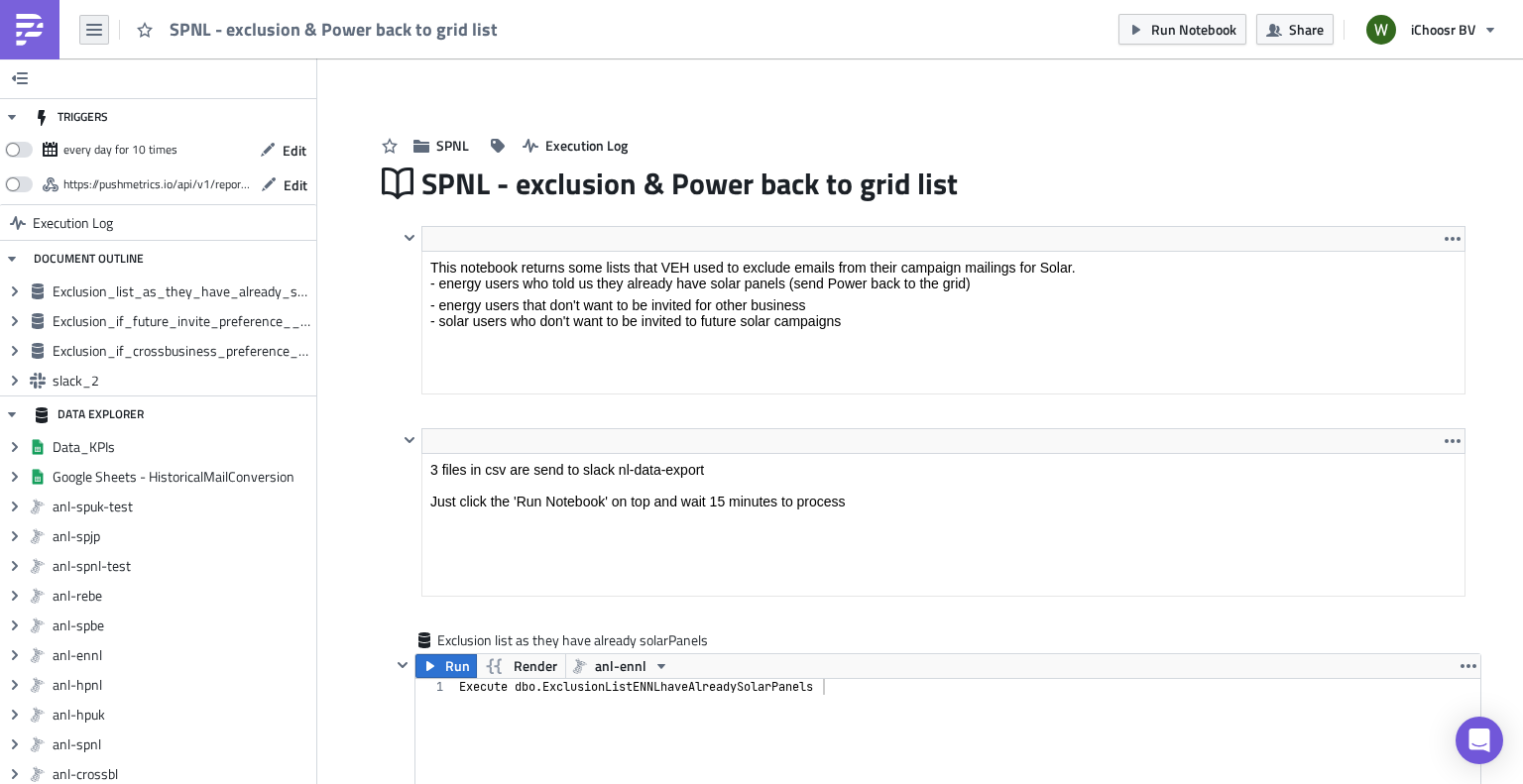 click at bounding box center (94, 30) 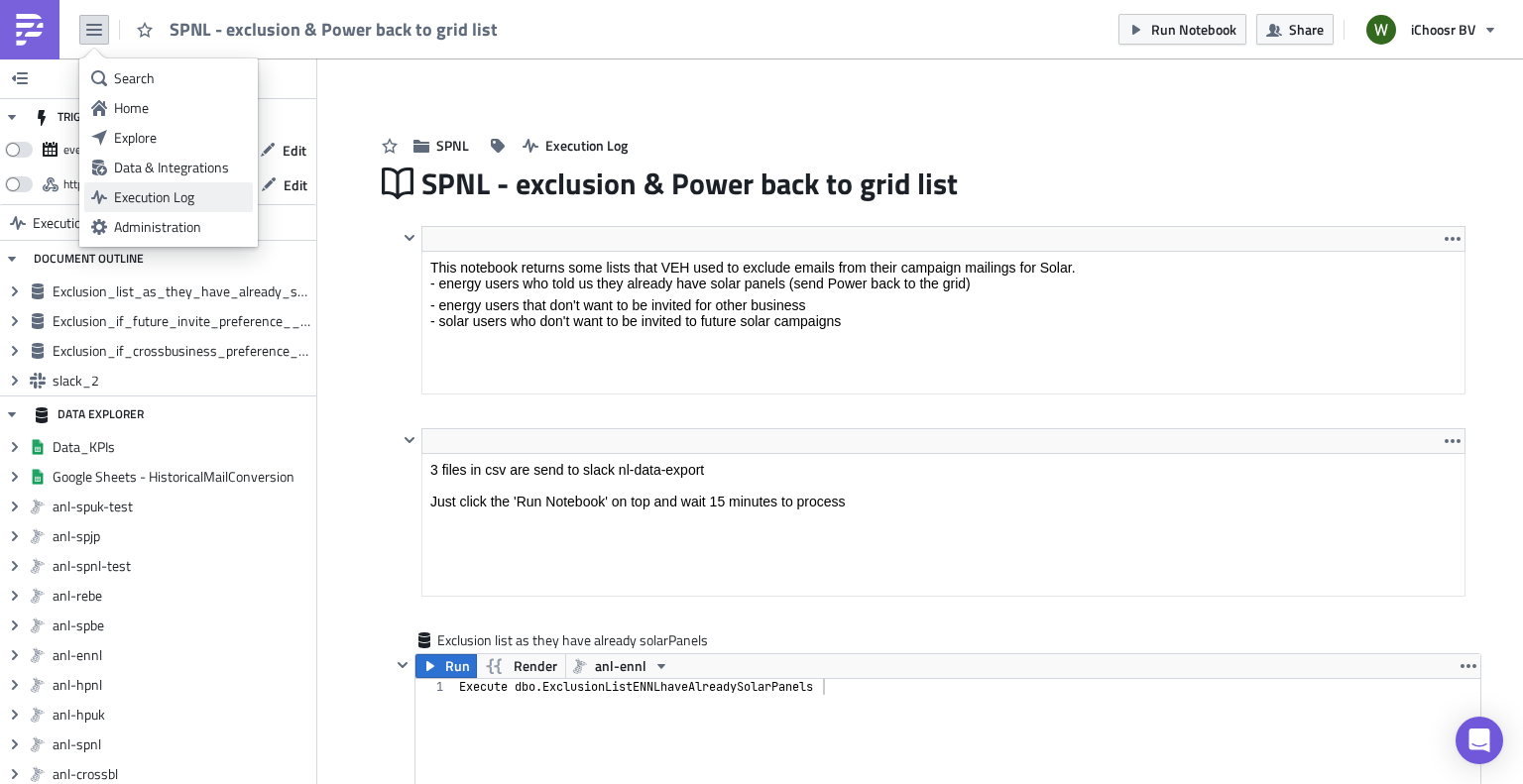 click on "Execution Log" at bounding box center (179, 197) 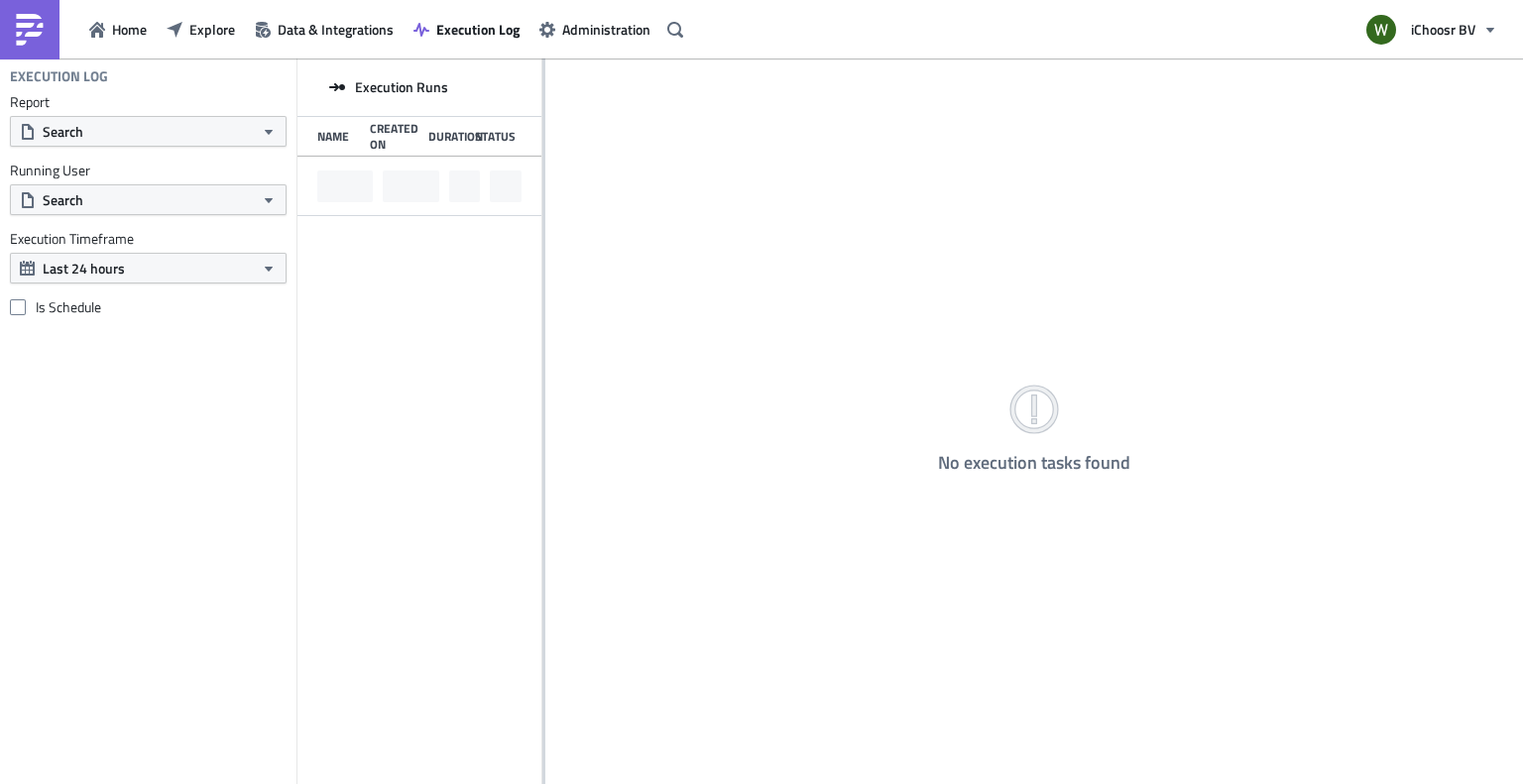 scroll, scrollTop: 0, scrollLeft: 0, axis: both 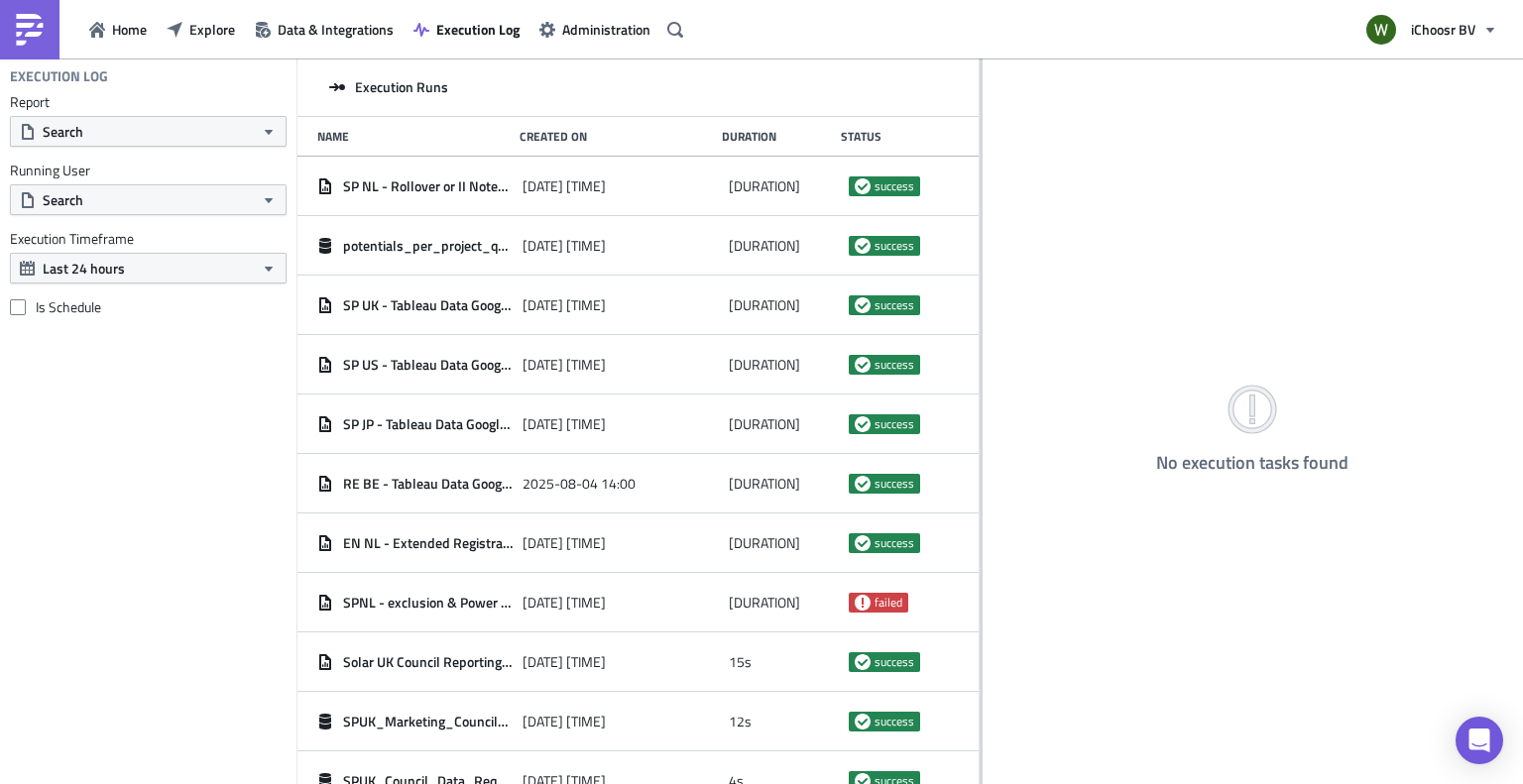 drag, startPoint x: 542, startPoint y: 89, endPoint x: 980, endPoint y: 96, distance: 438.05593 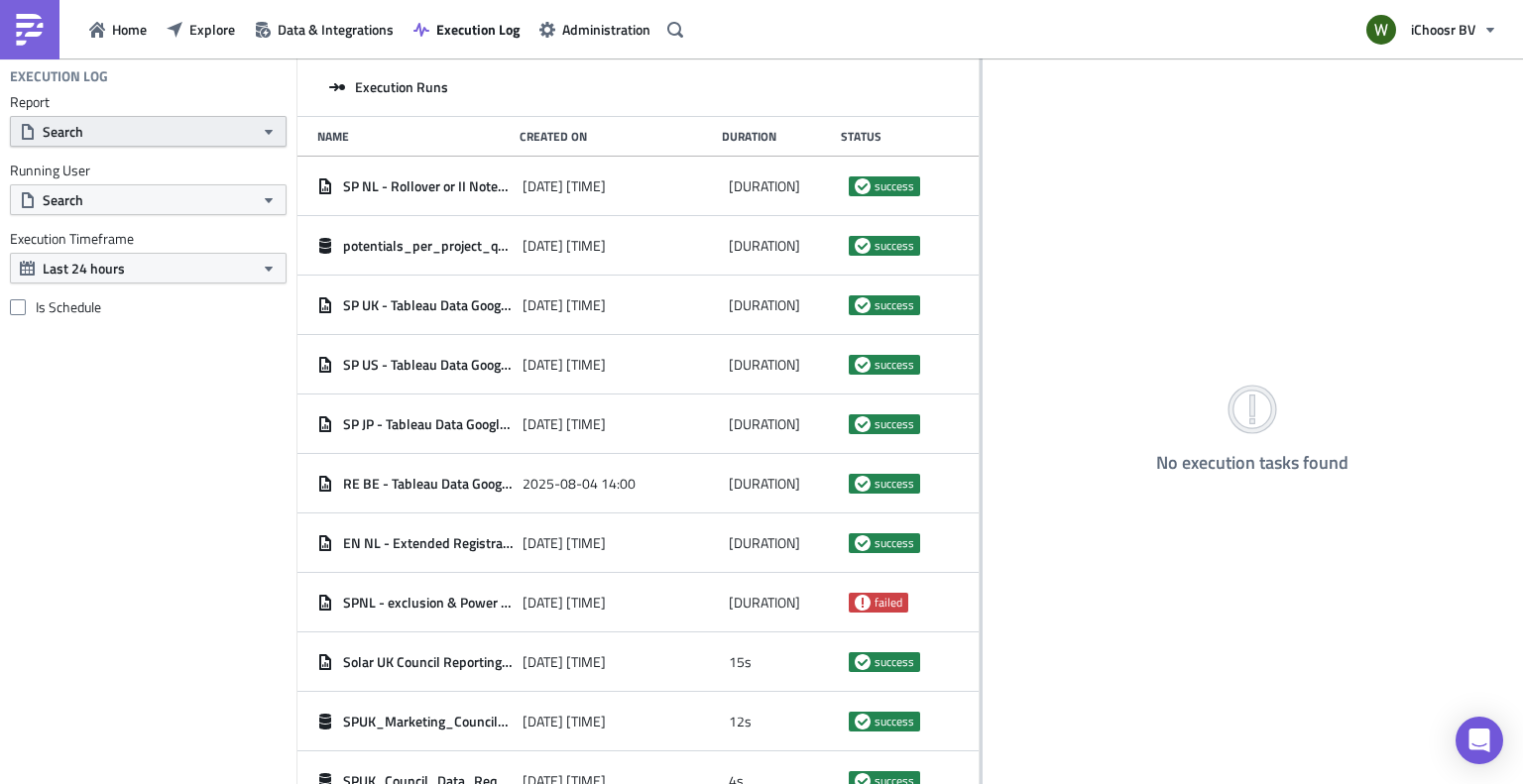 click on "Search" at bounding box center [62, 131] 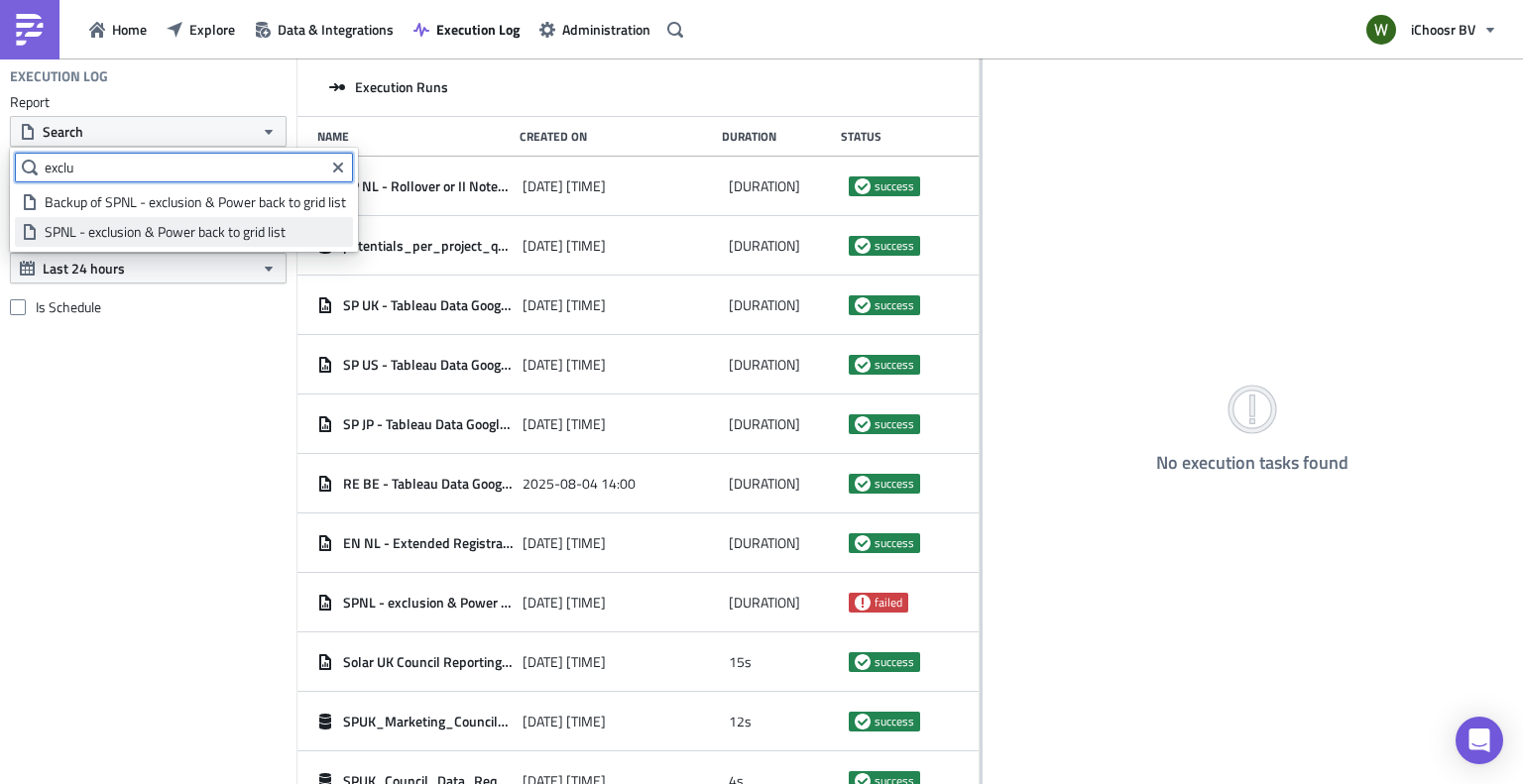 type on "exclu" 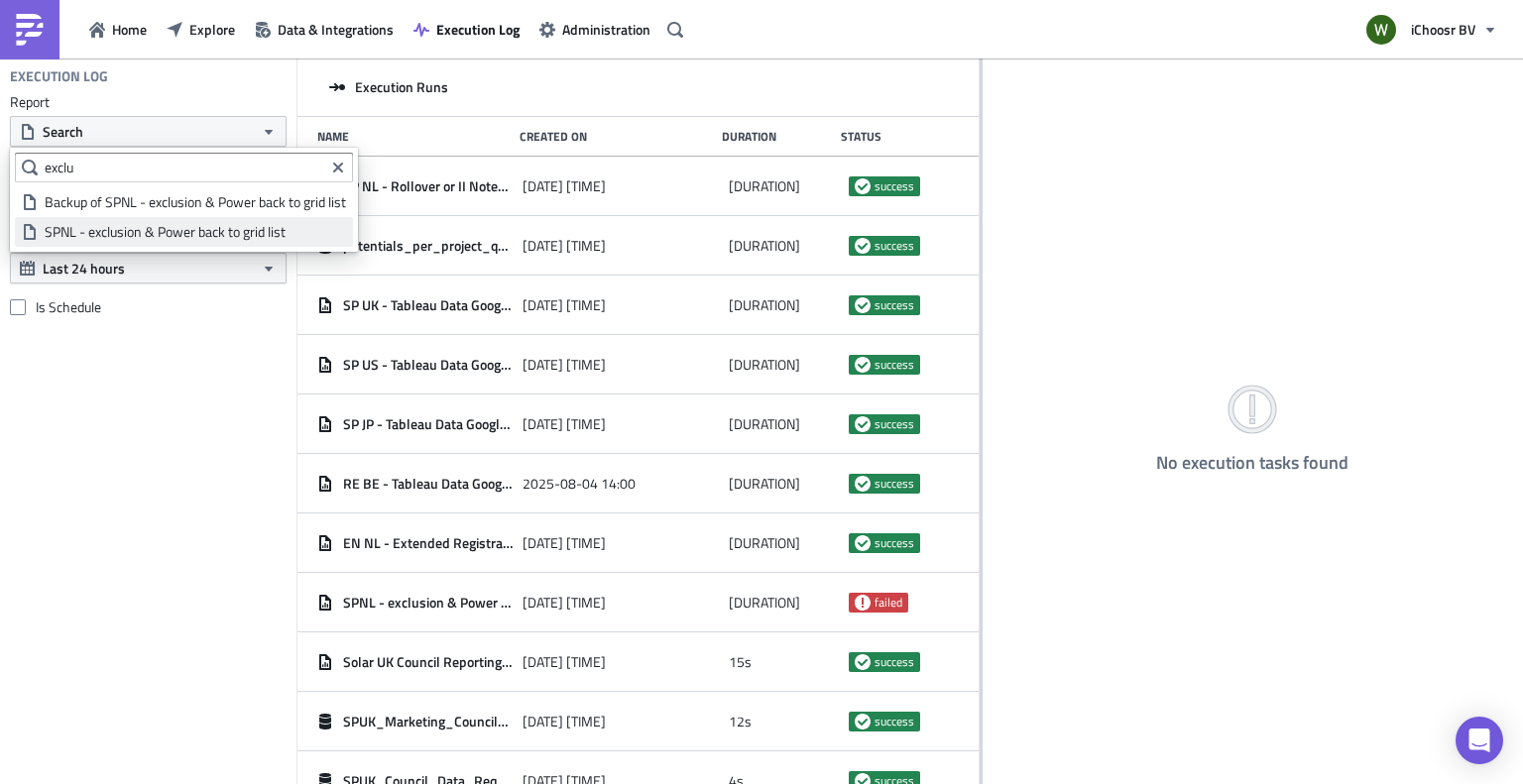 click on "SPNL - exclusion & Power back to grid list" at bounding box center (195, 232) 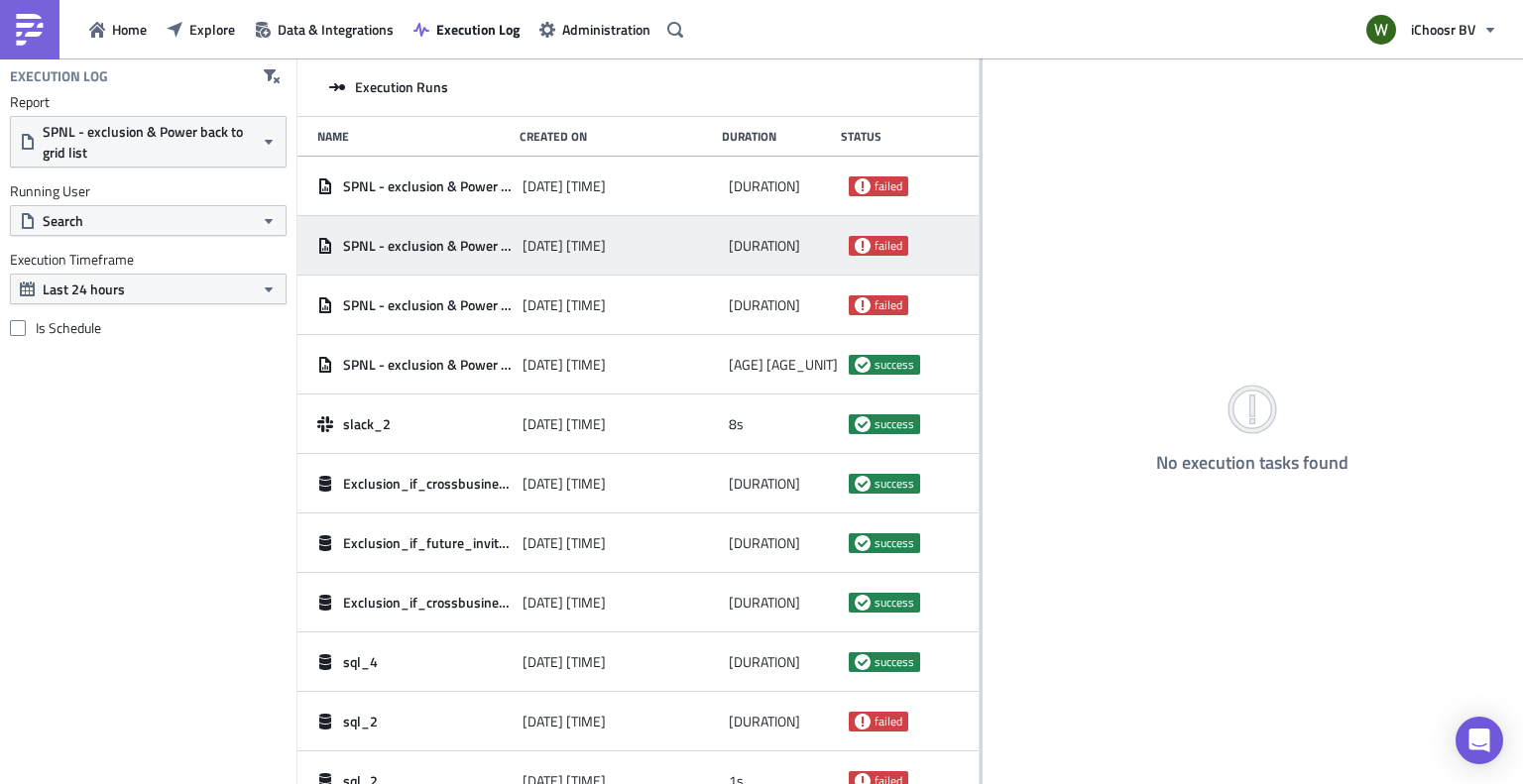 type 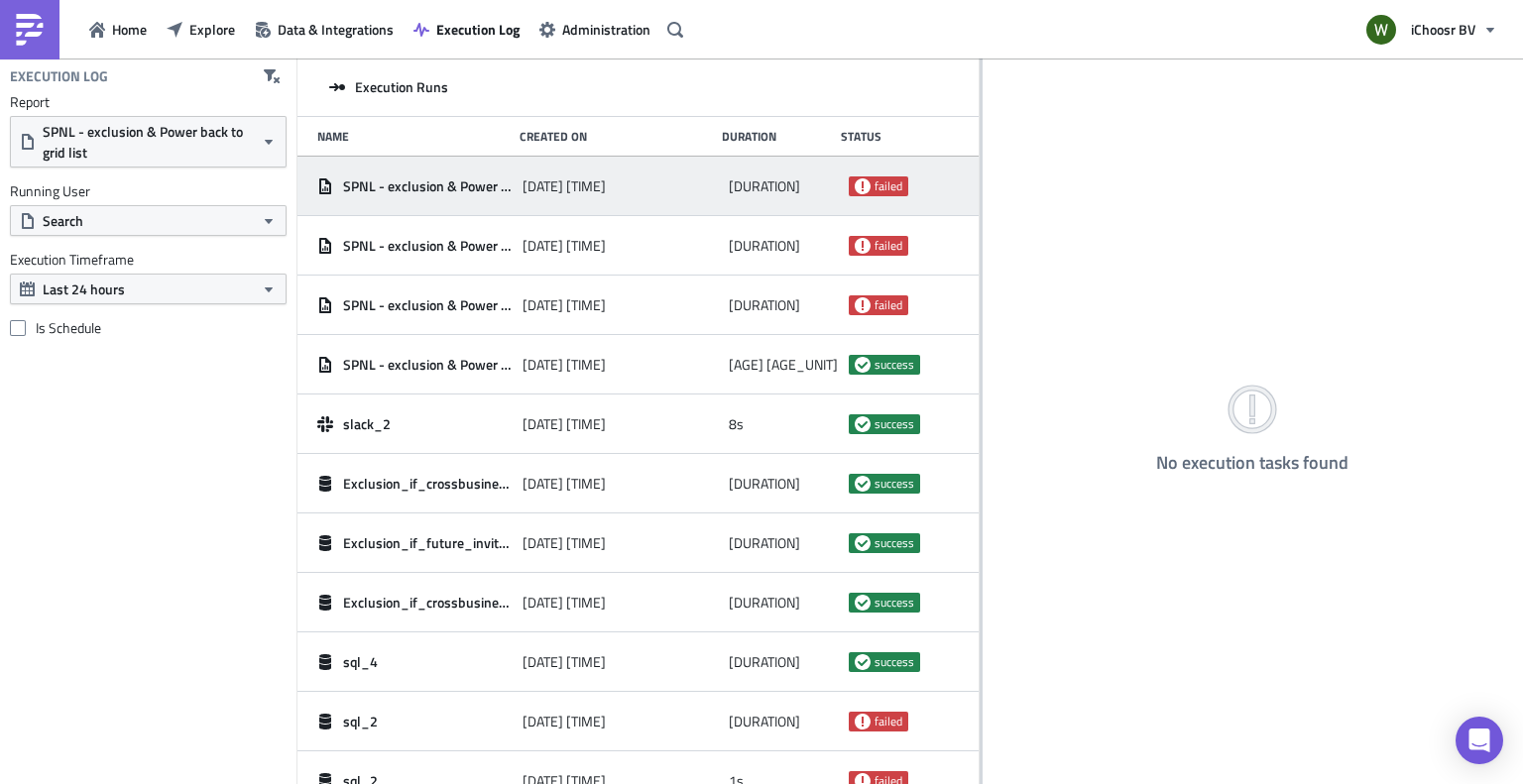 click on "SPNL - exclusion & Power back to grid list" at bounding box center (427, 186) 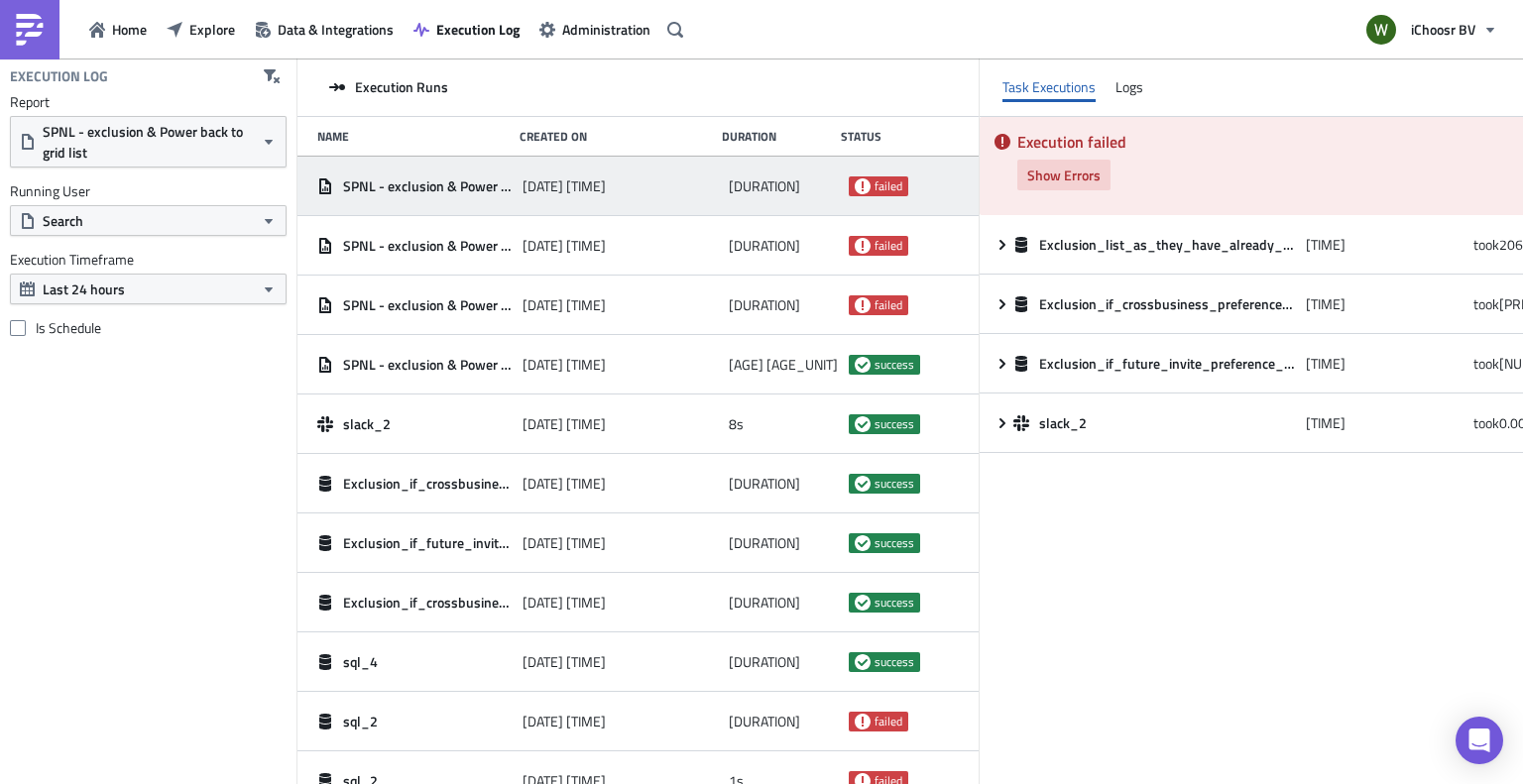 click on "Show Errors" at bounding box center [1064, 174] 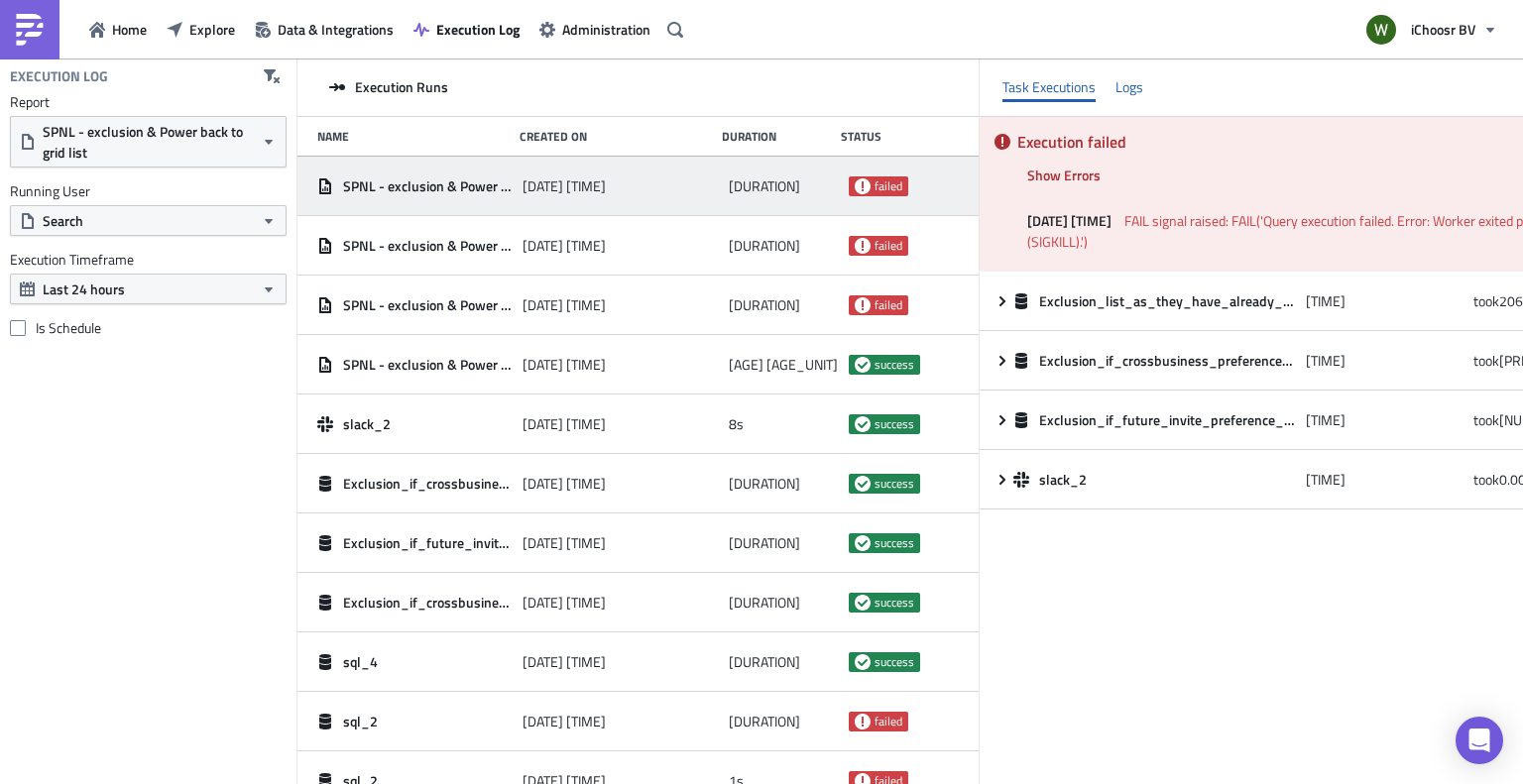 click on "Logs" at bounding box center (1129, 87) 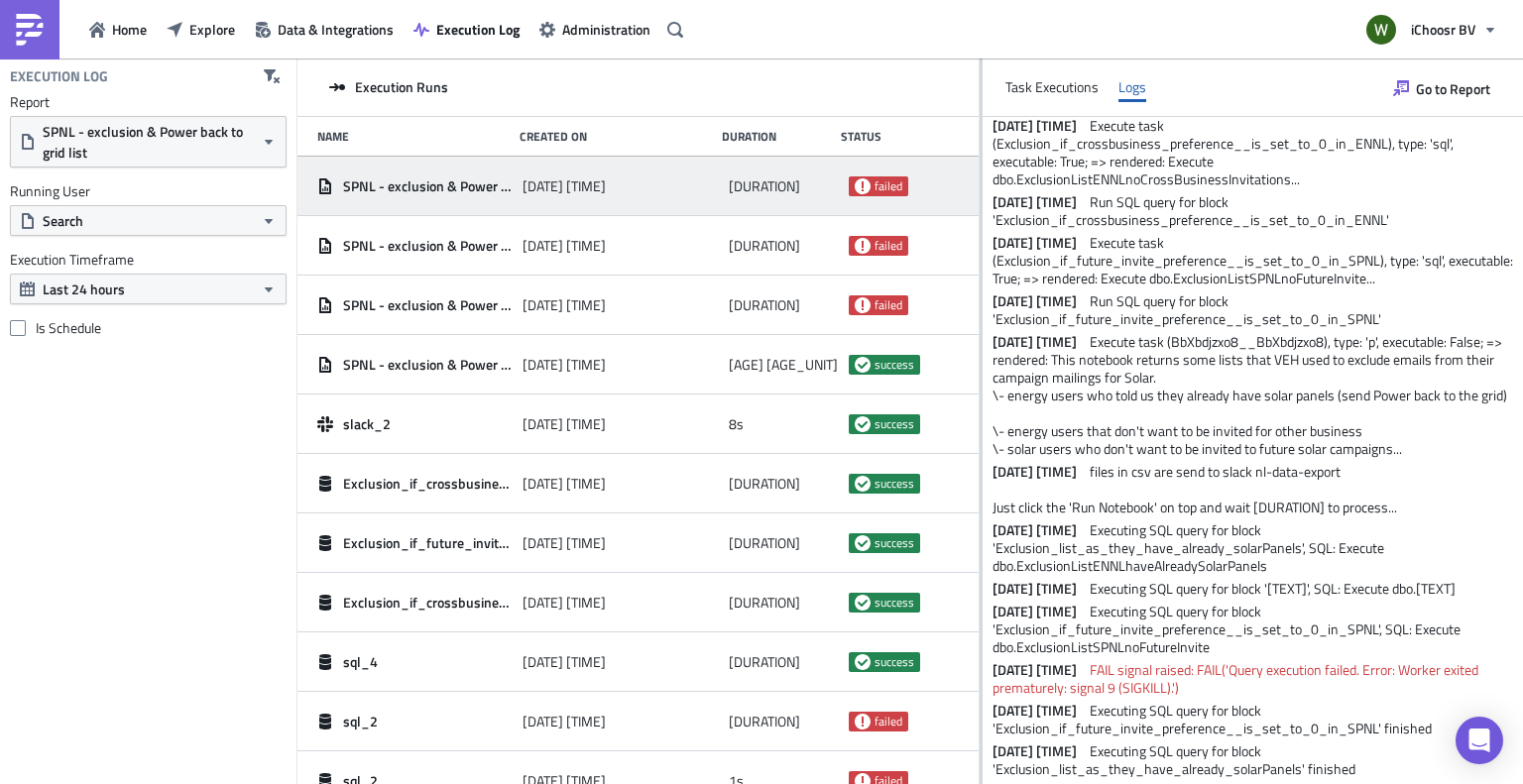 scroll, scrollTop: 179, scrollLeft: 0, axis: vertical 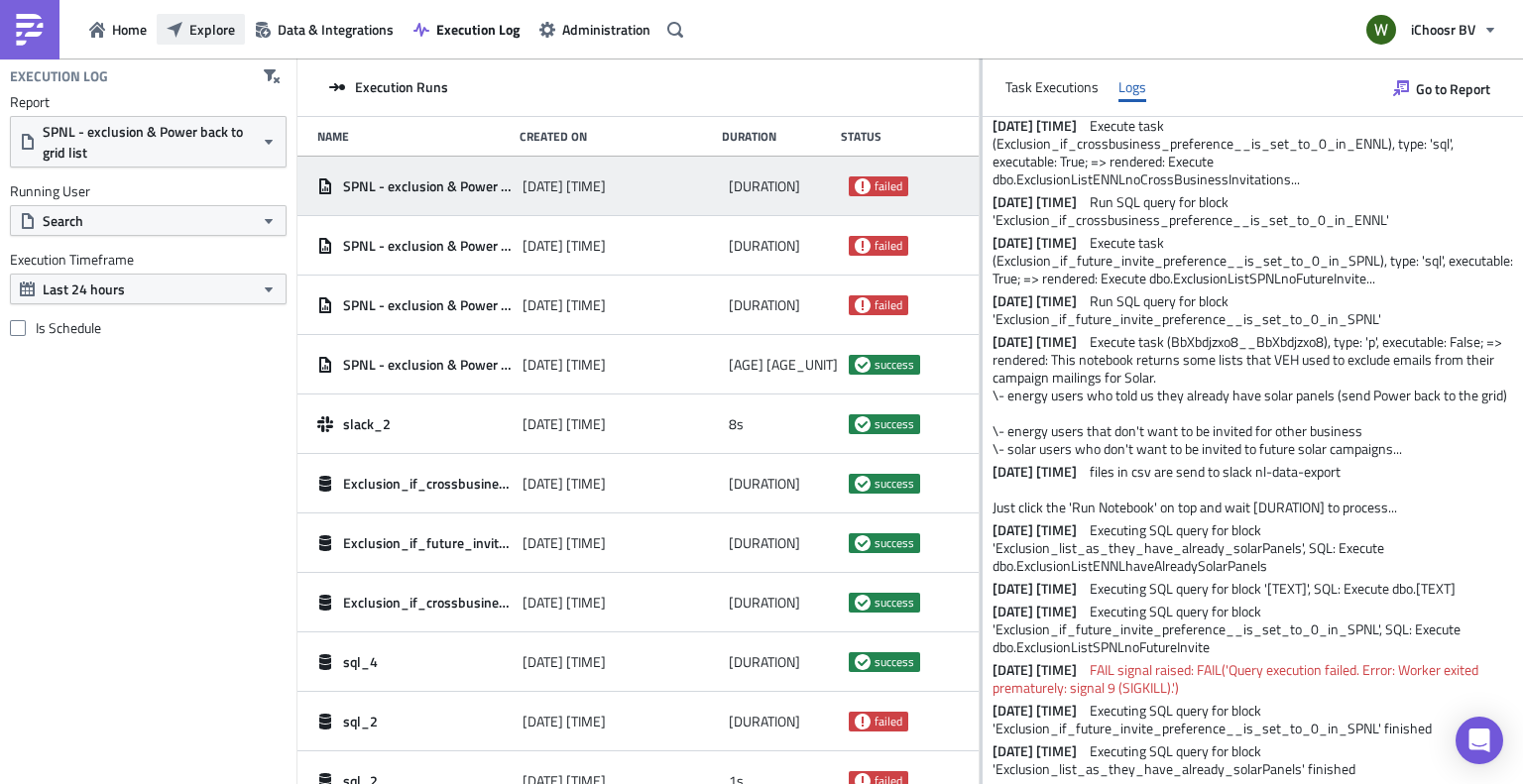 click on "Explore" at bounding box center (200, 29) 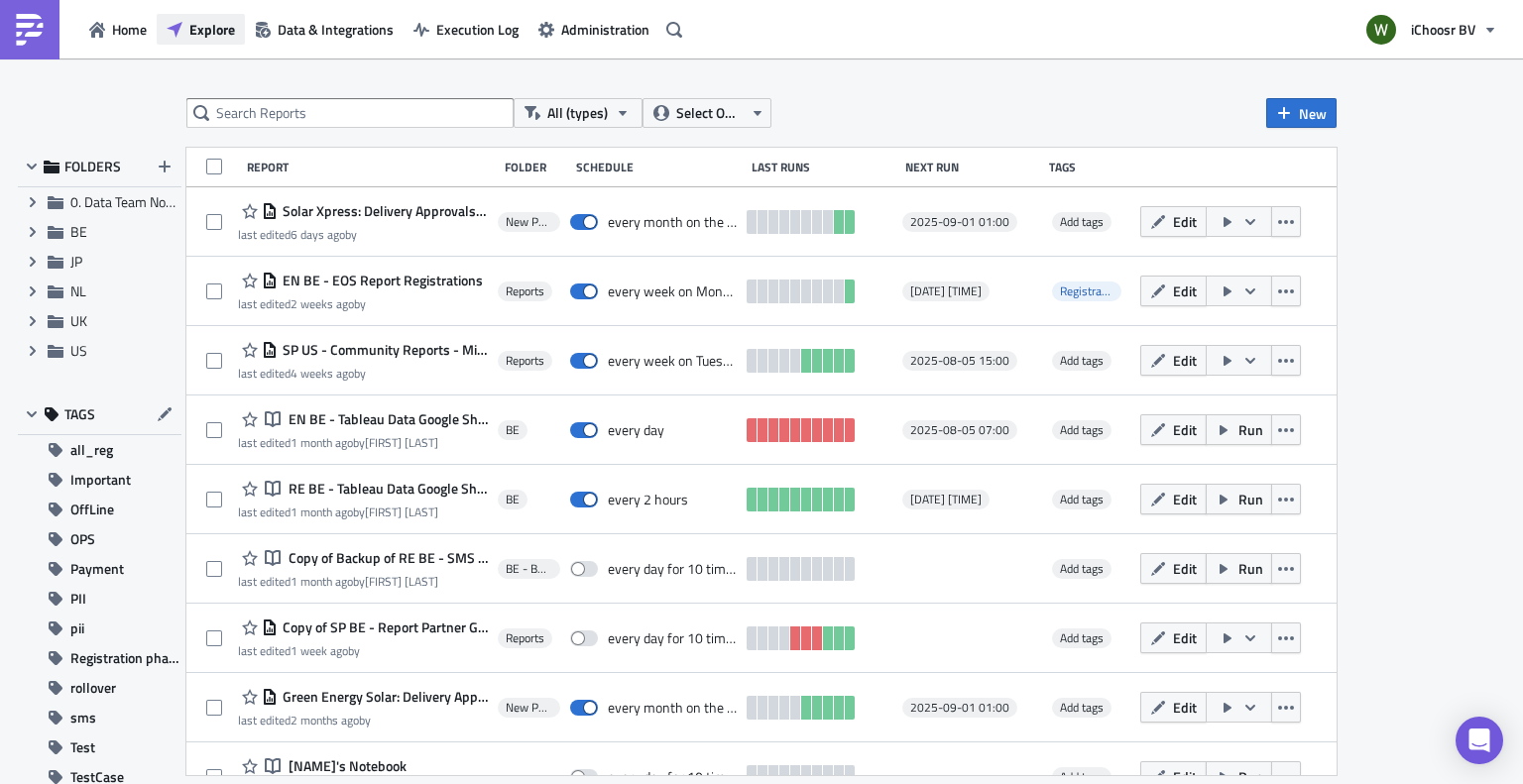 click 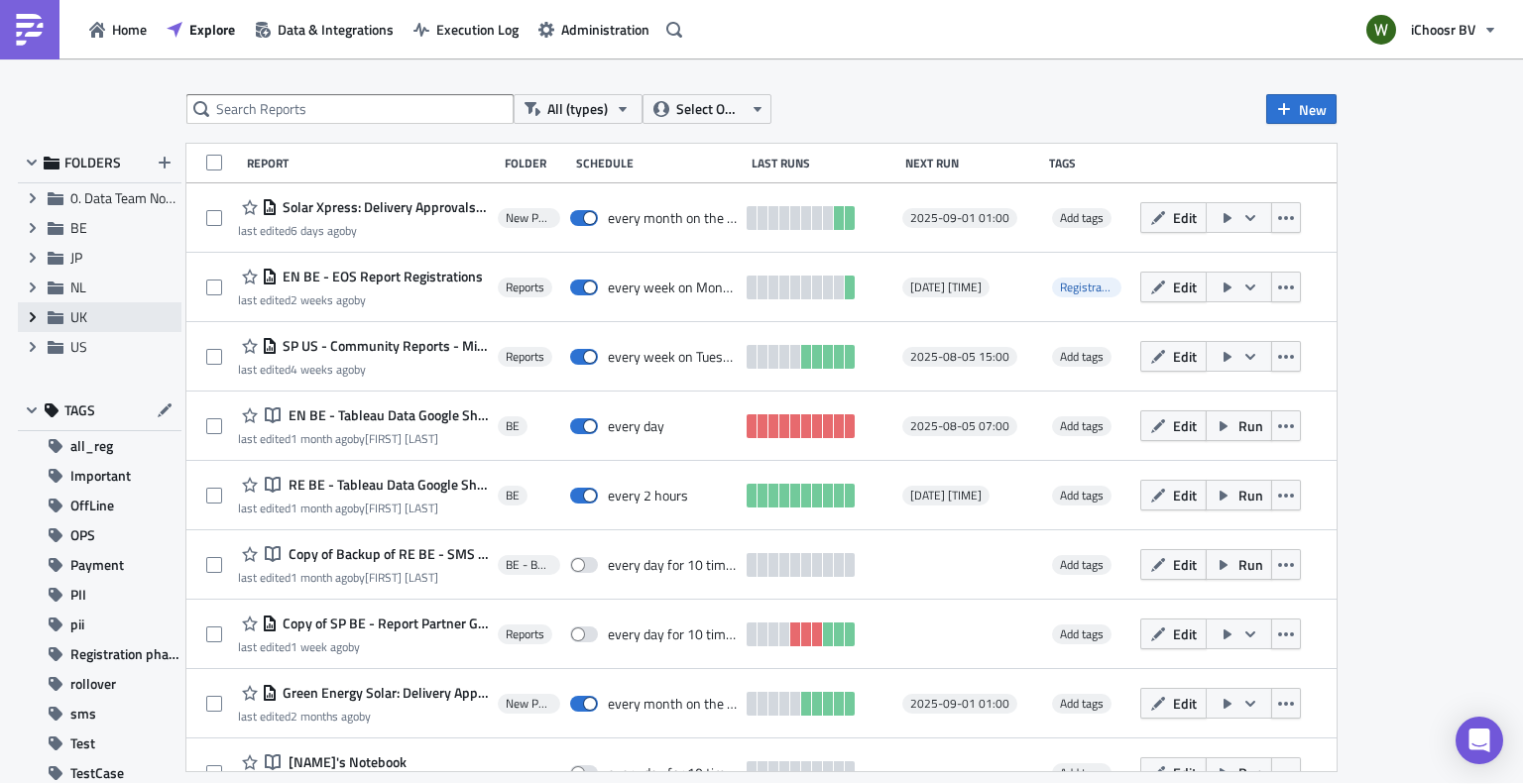 scroll, scrollTop: 4, scrollLeft: 0, axis: vertical 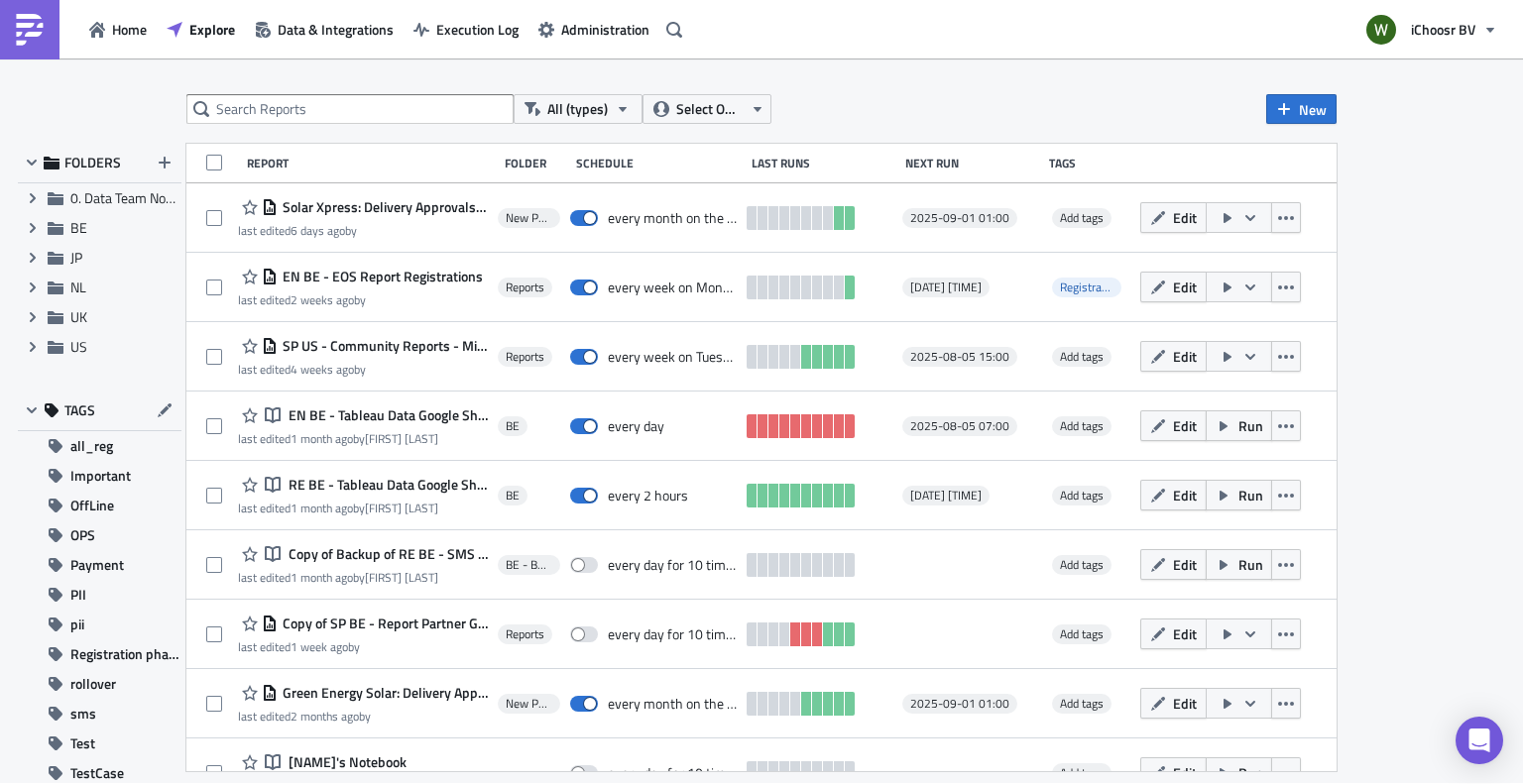 click on "All (types) Select Owner New FOLDERS Expand group 0. Data Team Notebooks & Reports Expand group BE Expand group JP Expand group NL Expand group UK Expand group US TAGS all_reg Important OffLine OPS Payment PII pii Registration phase rollover sms Test TestCase UK Report Folder Schedule Last Runs Next Run Tags Solar Xpress: Delivery Approvals & Cancellations last edited 6 days ago by New Payment Process Reports every month on the 1st [DATE] [TIME] Add tags Edit EN BE - EOS Report Registrations last edited 2 weeks ago by Reports every week on Monday until October 22, 2025 [DATE] [TIME] Registration phase Edit SP US - Community Reports - Minnesota last edited 4 weeks ago by Reports every week on Tuesday [DATE] [TIME] Add tags Edit Notebook EN BE - Tableau Data Google Sheet Export last edited 1 month ago by [FIRST] [LAST] BE every day [DATE] [TIME] Add tags Edit Run Notebook RE BE - Tableau Data Google Sheet Export last edited 1 month ago by [FIRST] [LAST] BE Add tags Edit" at bounding box center (762, 418) 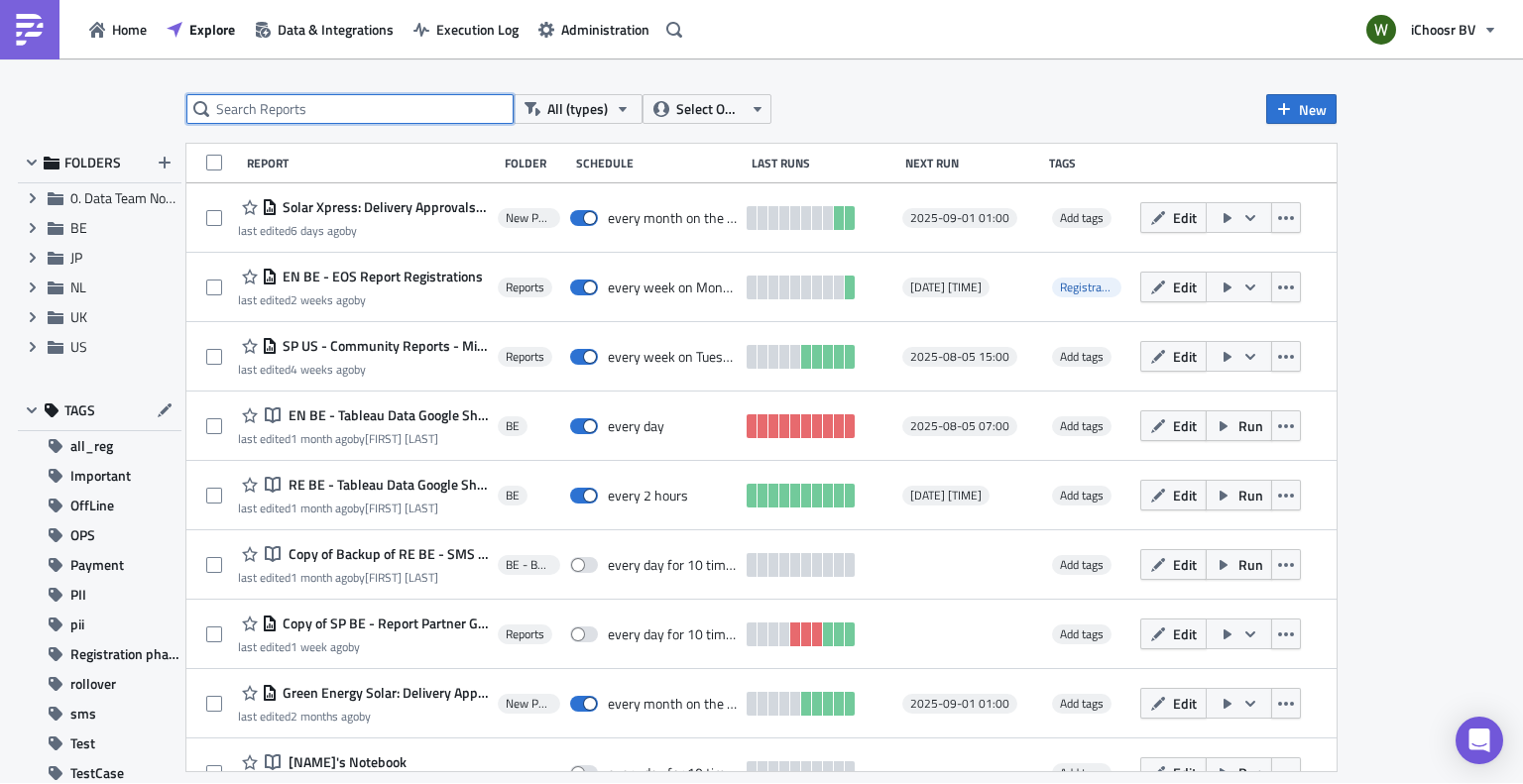 click at bounding box center [350, 109] 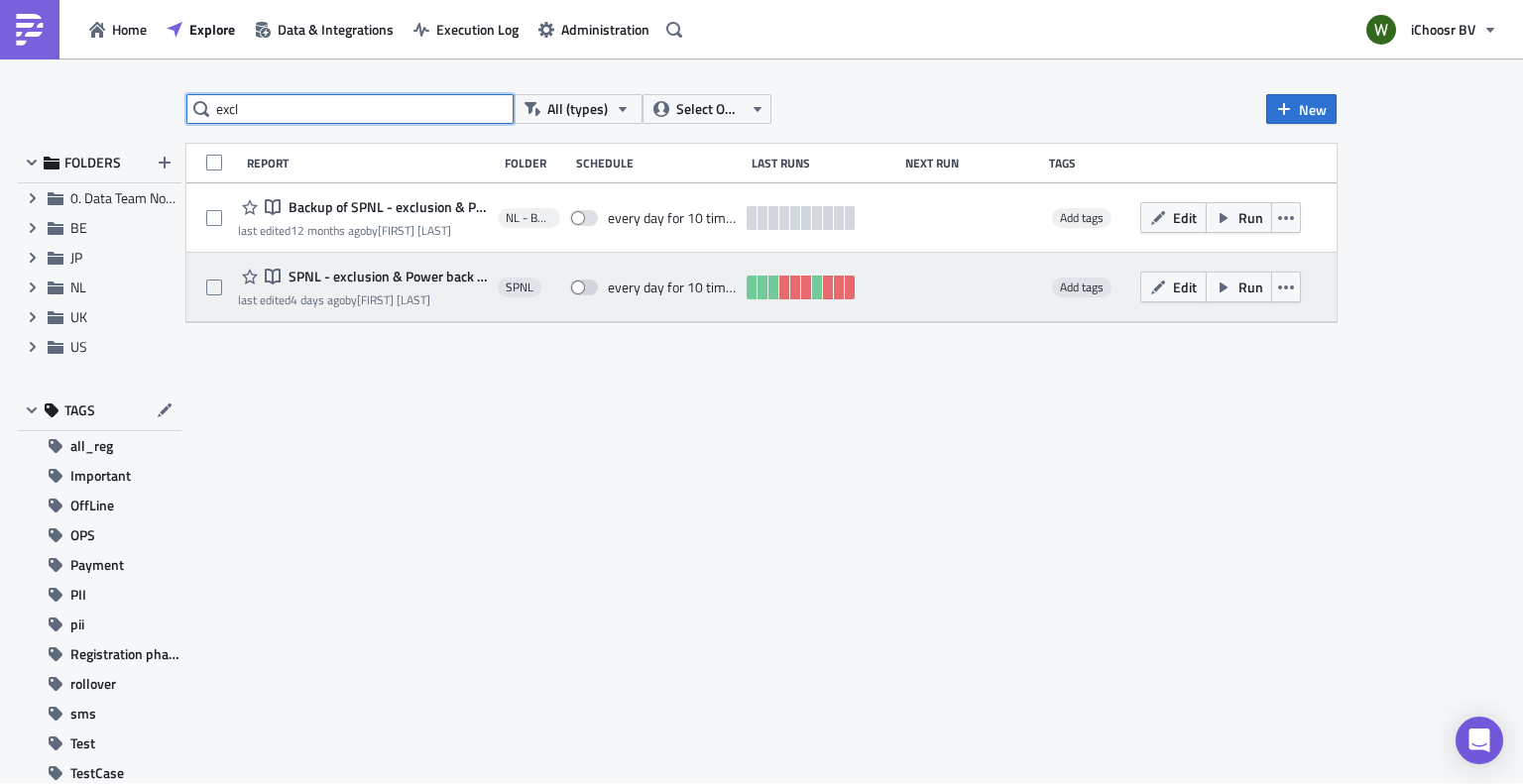 type on "excl" 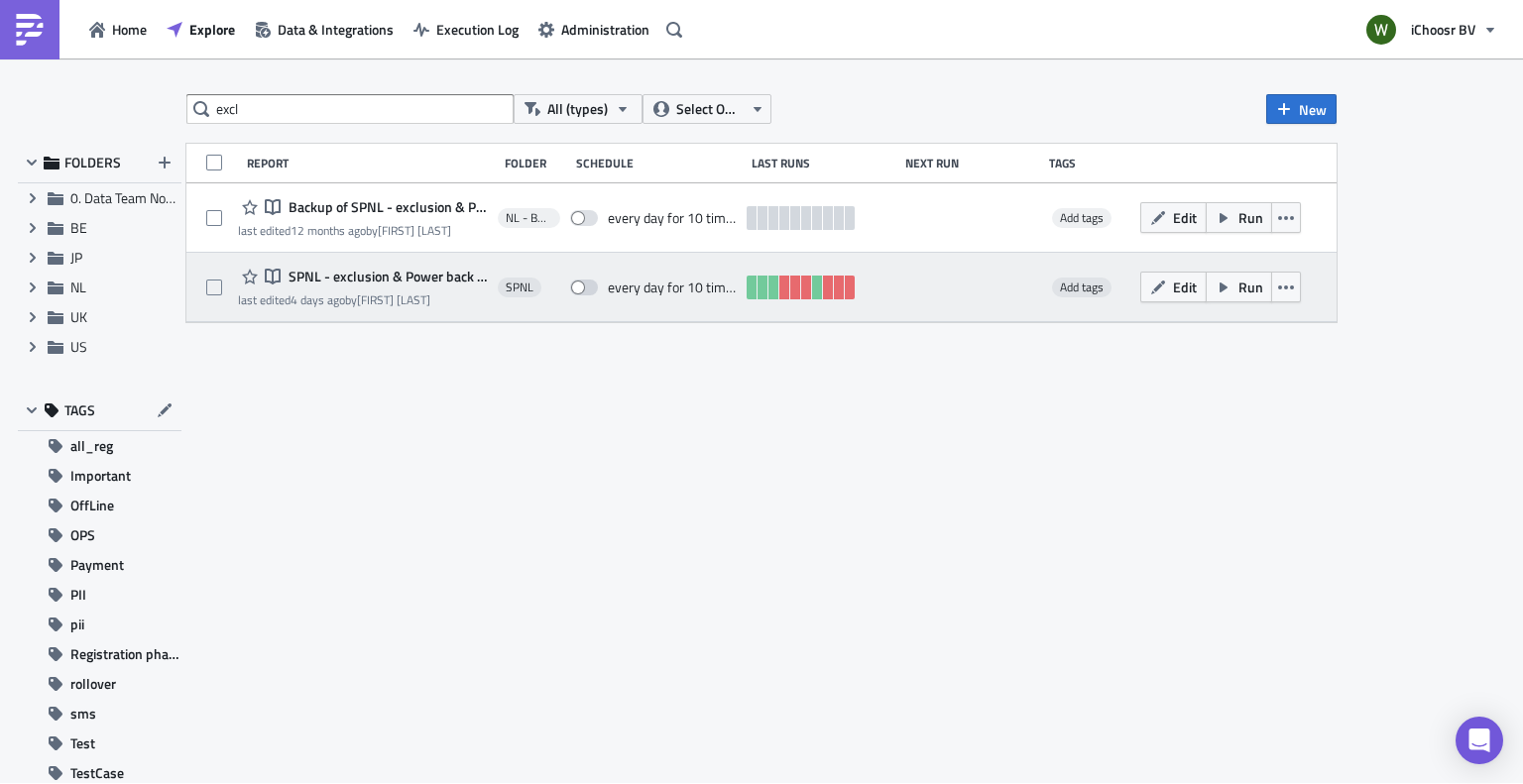 click on "SPNL - exclusion & Power back to grid list" at bounding box center [386, 277] 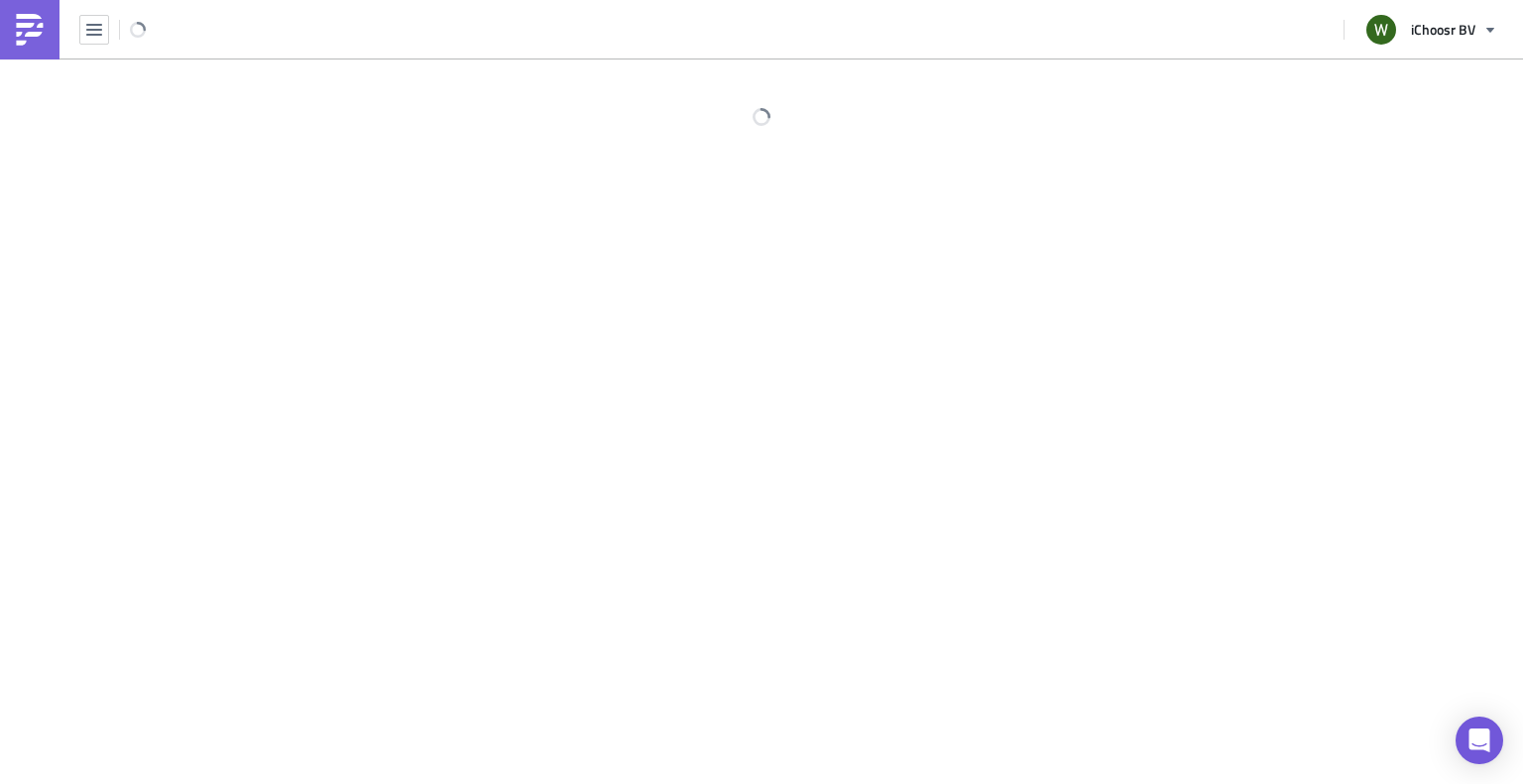scroll, scrollTop: 0, scrollLeft: 0, axis: both 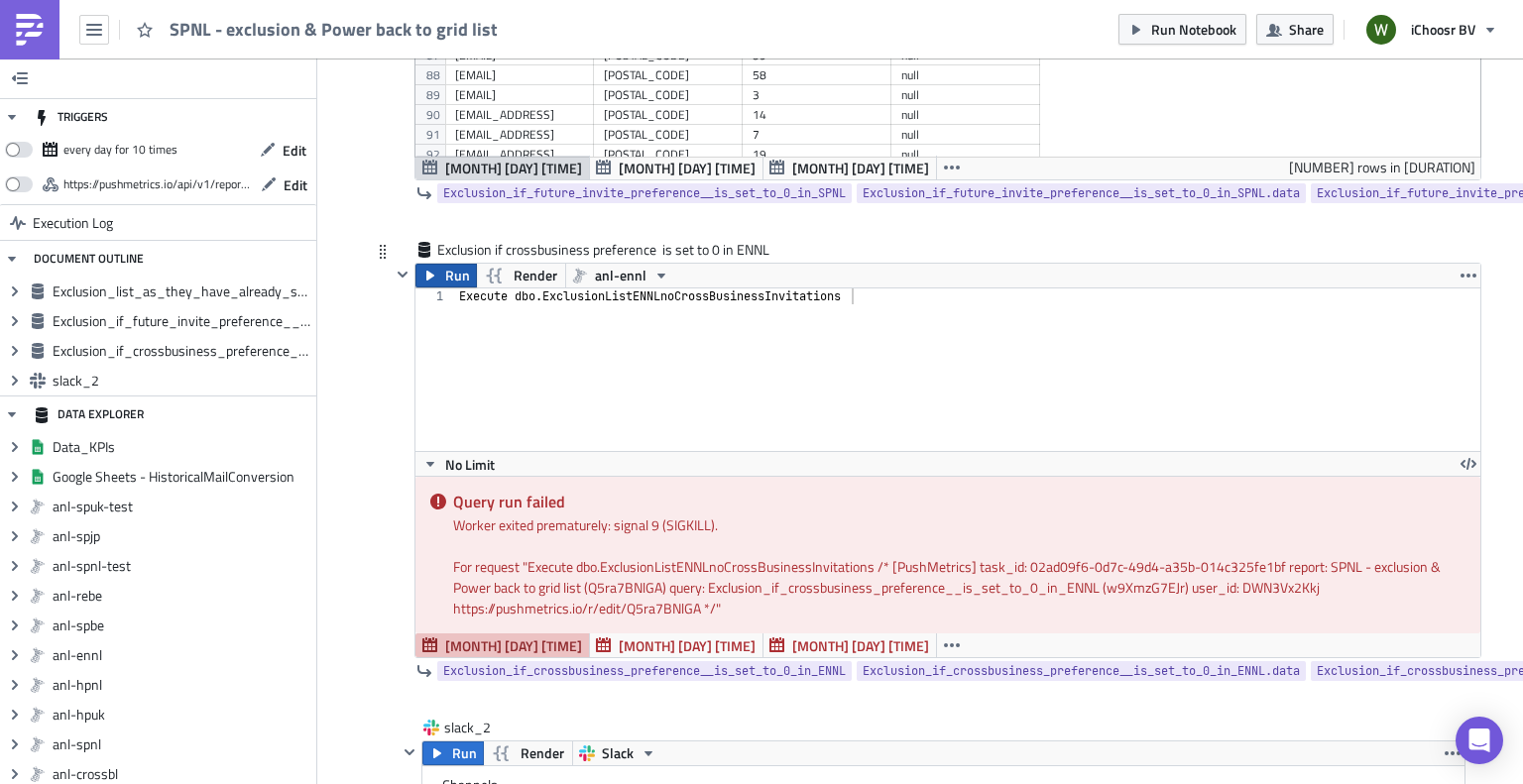 click on "Run" at bounding box center (446, 276) 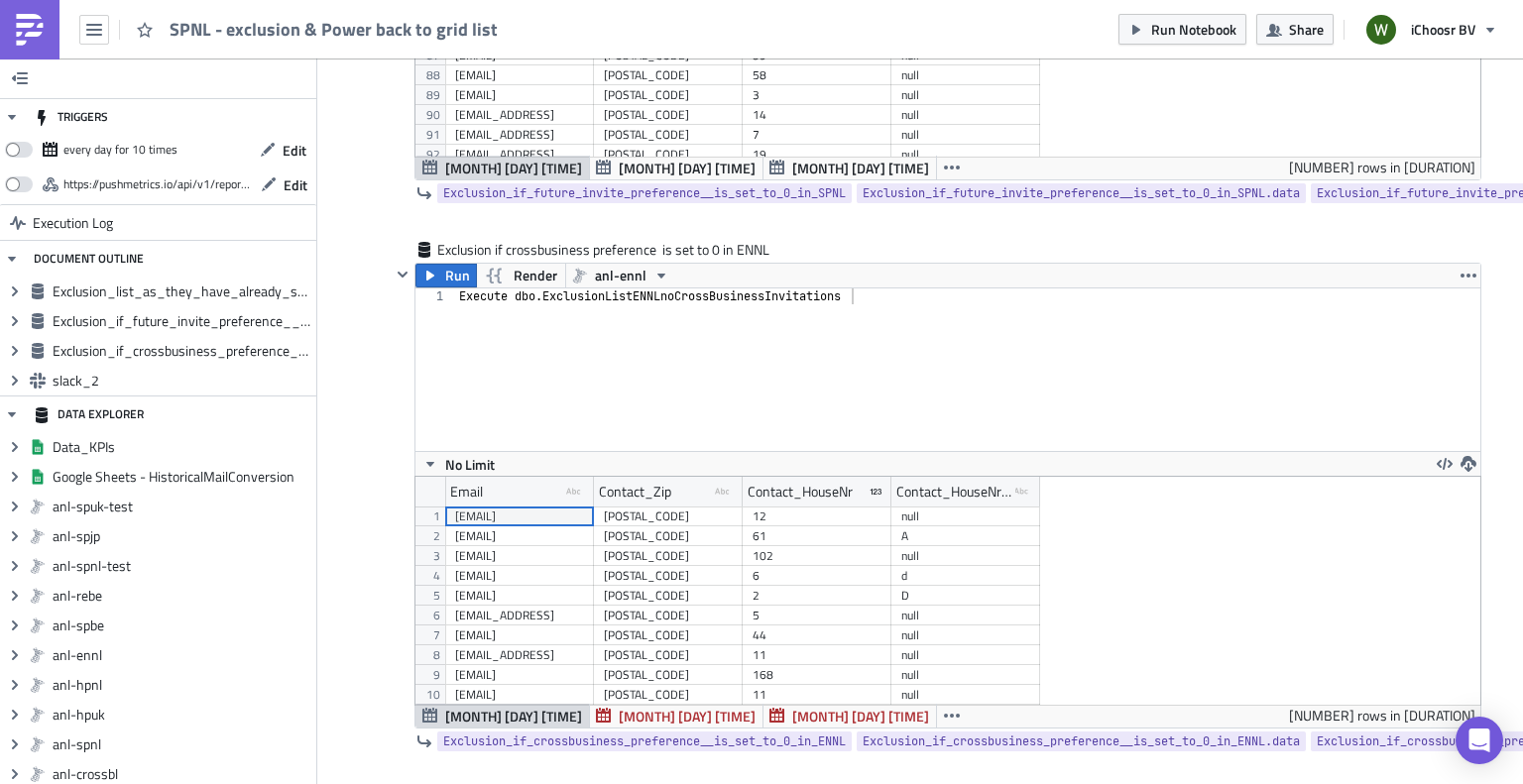 scroll, scrollTop: 98886, scrollLeft: 98088, axis: both 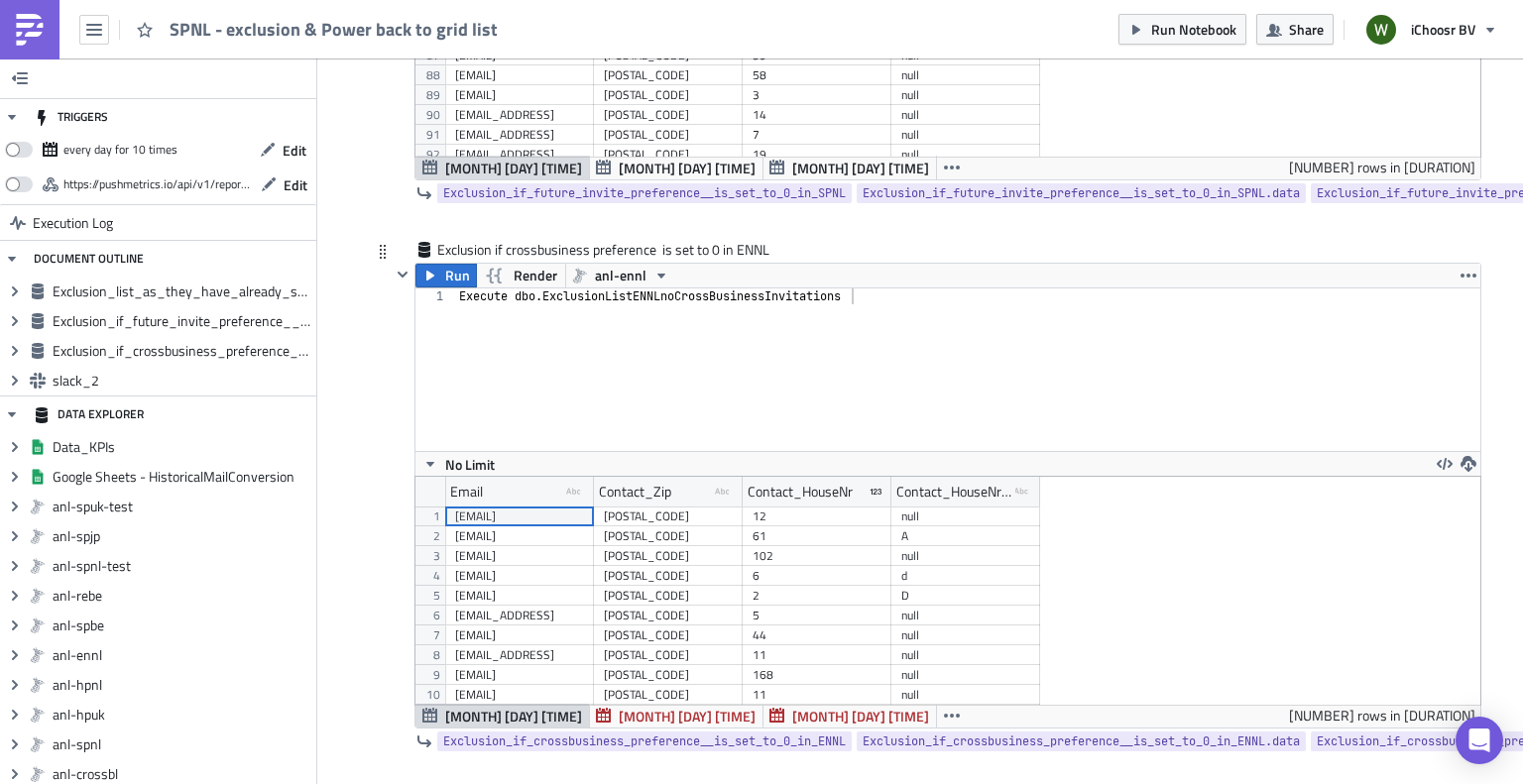 click on "Email type-text Created with Sketch. Contact_Zip type-text Created with Sketch. Contact_HouseNr Contact_HouseNrSuffix type-text Created with Sketch. 1 2 3 4 5 6 7 8 9 10 11 12 13 14 15 *-[EMAIL] [POSTAL_CODE] 12 null [EMAIL] [POSTAL_CODE] 61 A [EMAIL] [POSTAL_CODE] 102 null [EMAIL] [POSTAL_CODE] 6165 AX 2 D [EMAIL] [POSTAL_CODE] 4101 WE 5 null [EMAIL] [POSTAL_CODE] 8021 VZ 44 null [EMAIL] [POSTAL_CODE] [POSTAL_CODE] 11 null [EMAIL] [POSTAL_CODE] 6043 JK 168 null [EMAIL] [POSTAL_CODE] 9001 LH 11 null [EMAIL] [POSTAL_CODE] 1602 ED 17 null [EMAIL] [POSTAL_CODE] 3904 LK 78 null [EMAIL] [POSTAL_CODE] 3911 RM 80 null [EMAIL] [POSTAL_CODE] 9821 TT 12 null [EMAIL] [POSTAL_CODE] 9822 AZ 39 null" at bounding box center [948, 591] 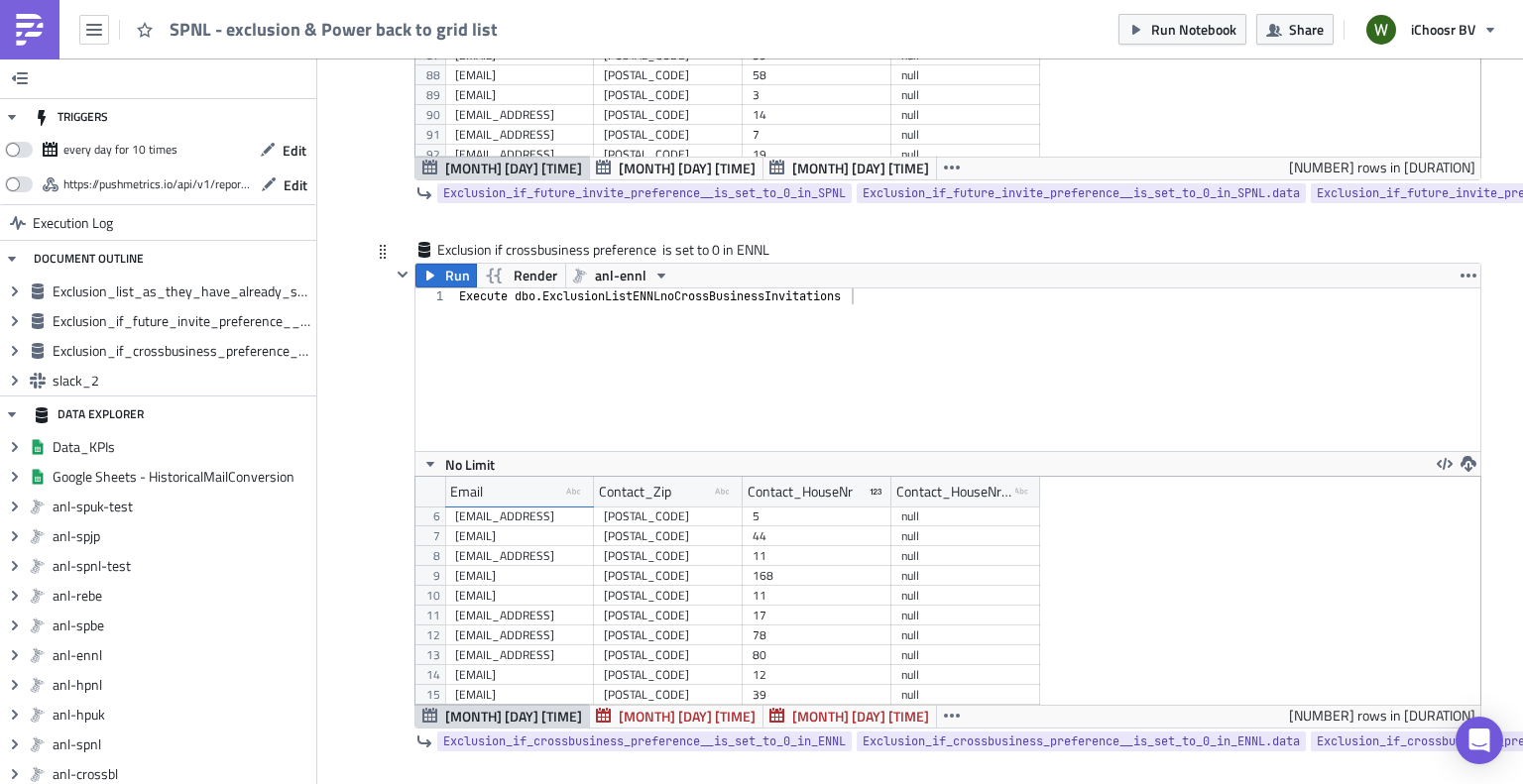scroll, scrollTop: 0, scrollLeft: 0, axis: both 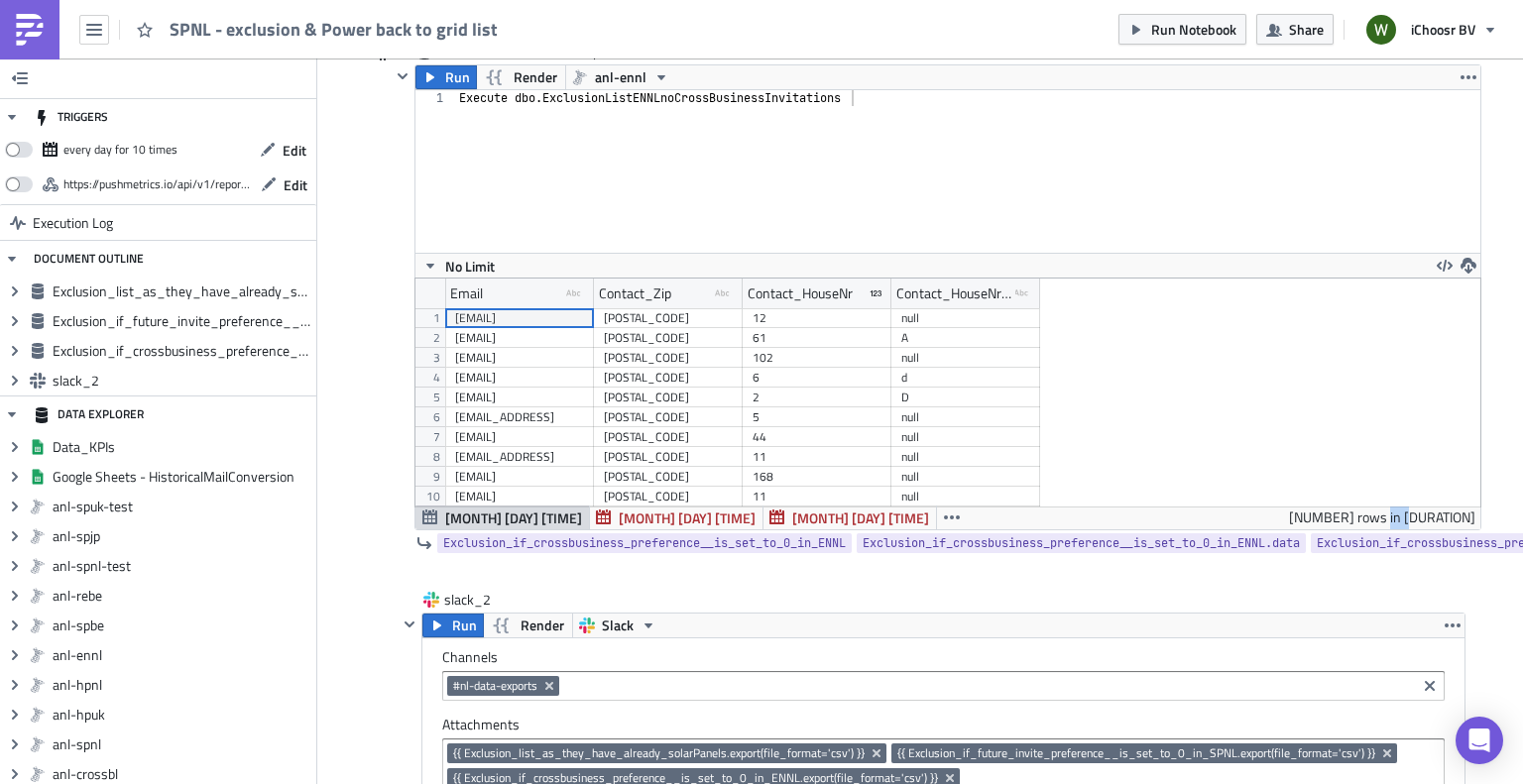 drag, startPoint x: 1441, startPoint y: 513, endPoint x: 1412, endPoint y: 514, distance: 29.017236 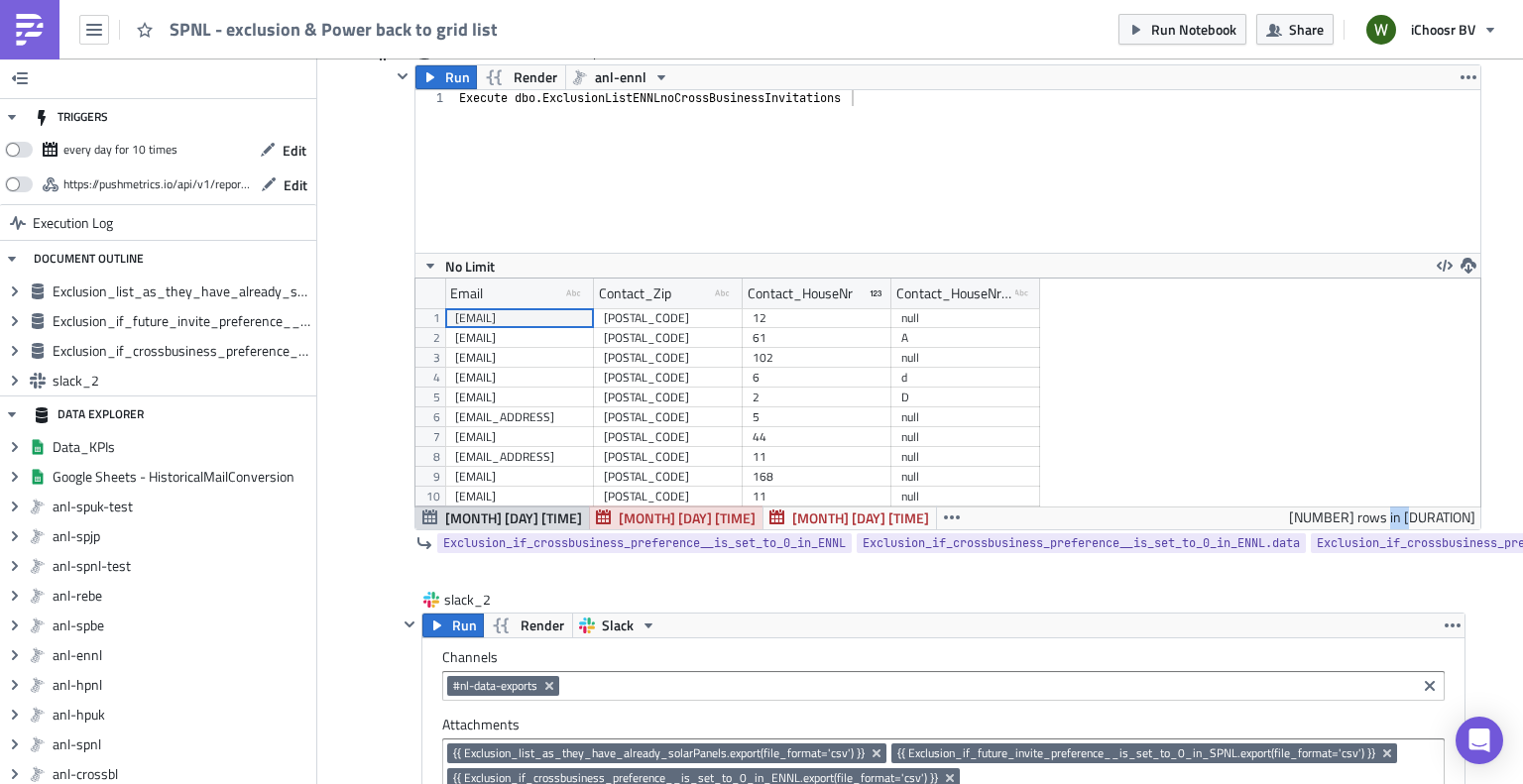 click on "[MONTH] [DAY] [TIME]" at bounding box center [687, 517] 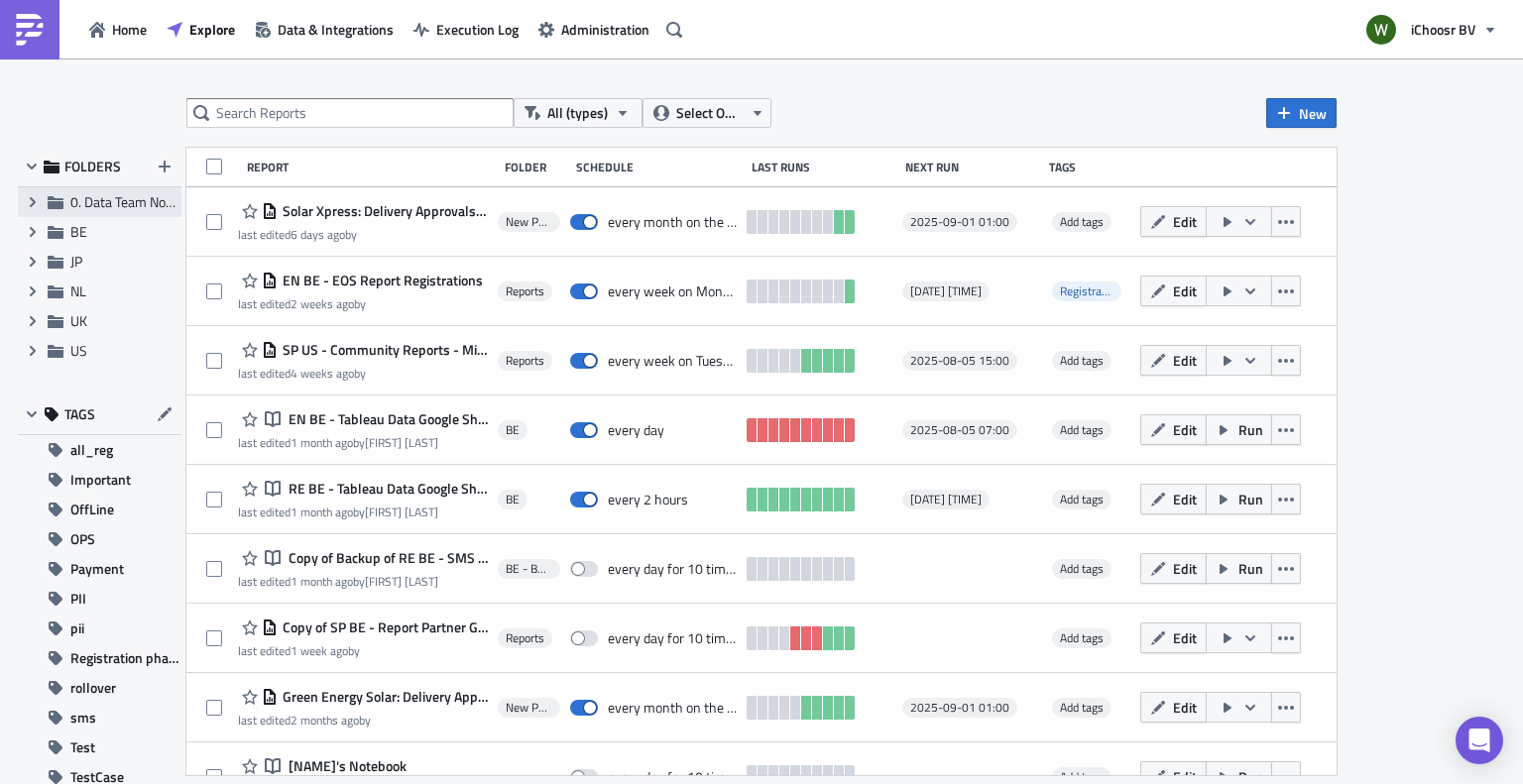 scroll, scrollTop: 0, scrollLeft: 0, axis: both 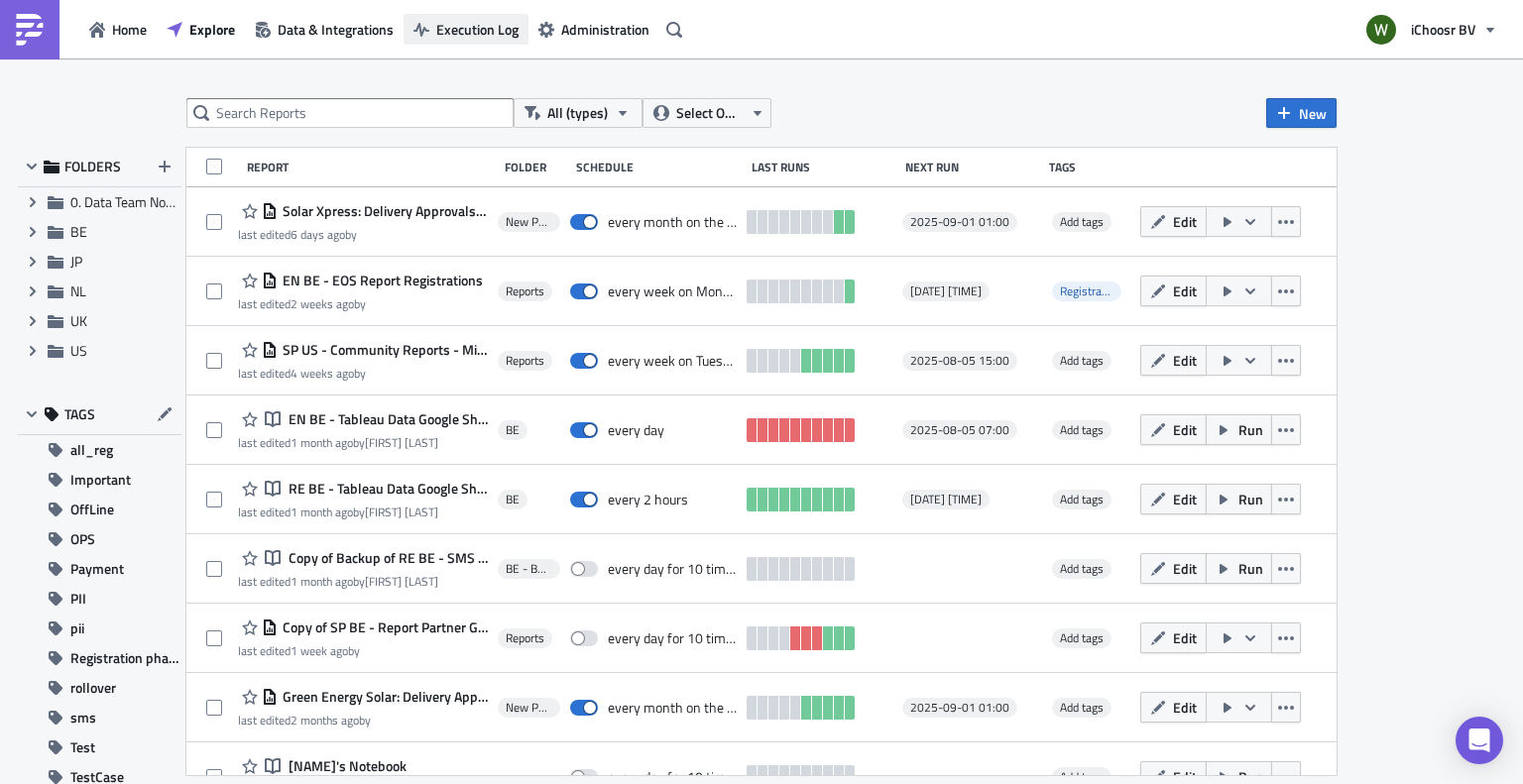 click on "Execution Log" at bounding box center [477, 29] 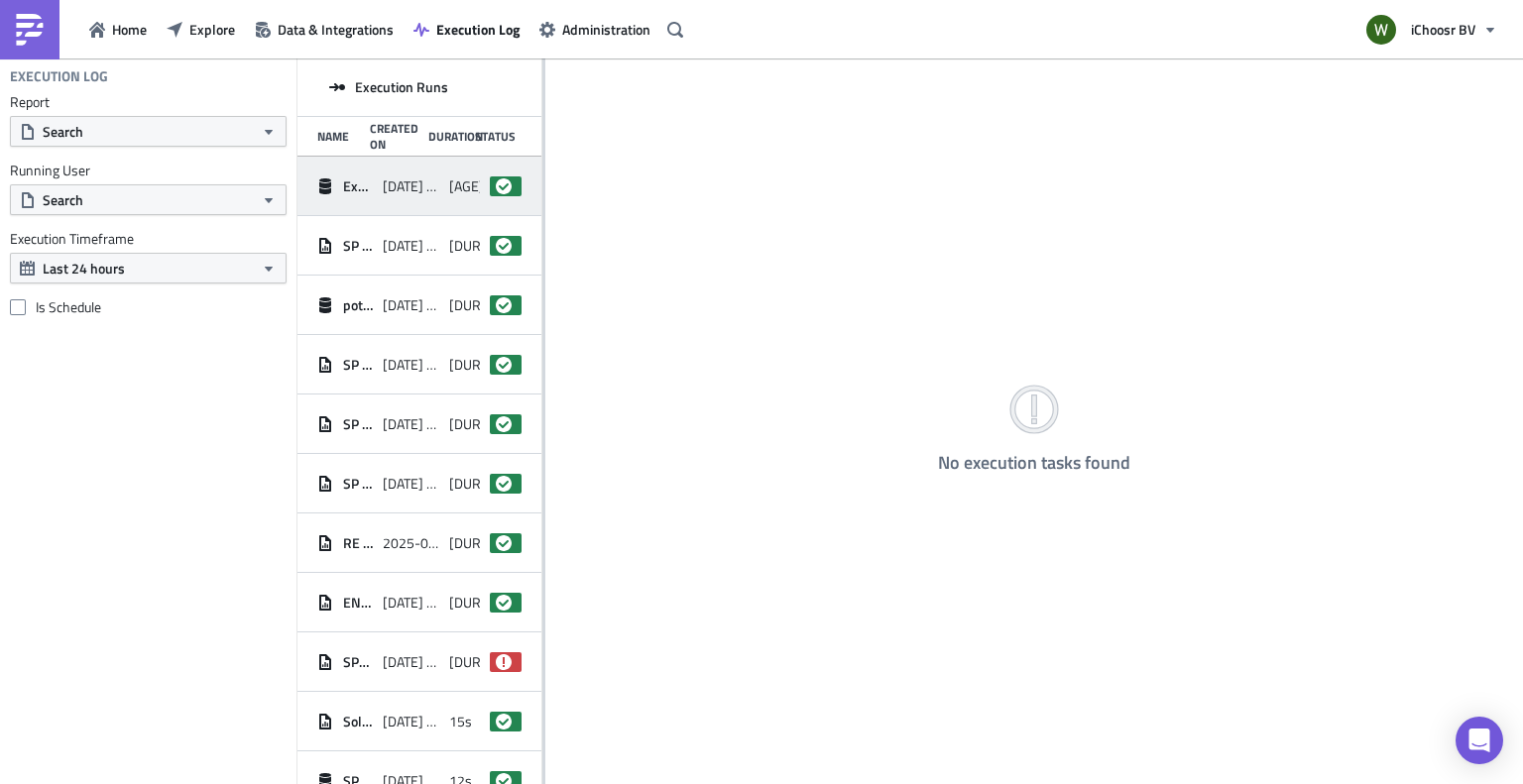 click on "Exclusion_if_crossbusiness_preference__is_set_to_0_in_ENNL" at bounding box center [358, 186] 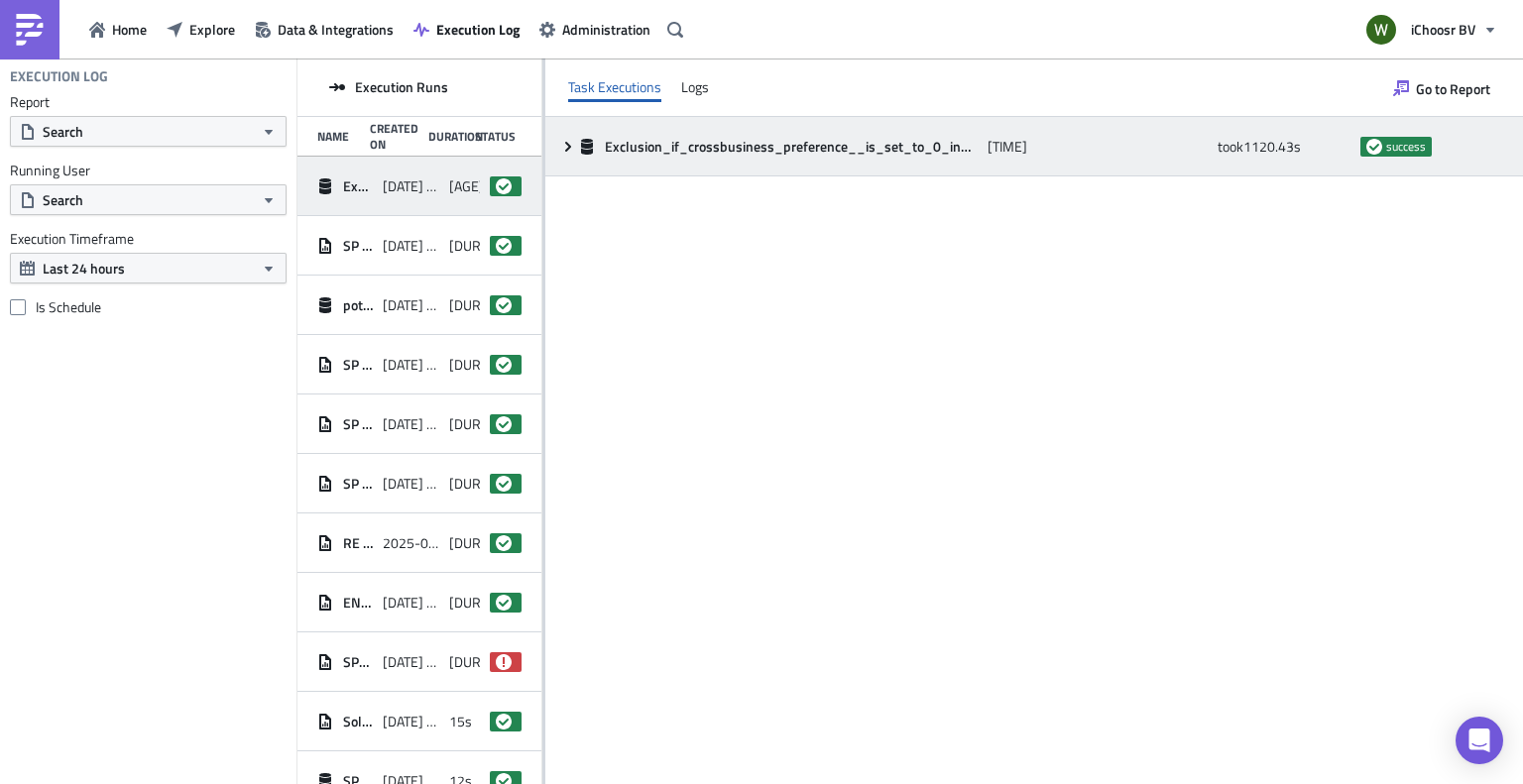 click on "Exclusion_if_crossbusiness_preference__is_set_to_0_in_ENNL" at bounding box center (790, 147) 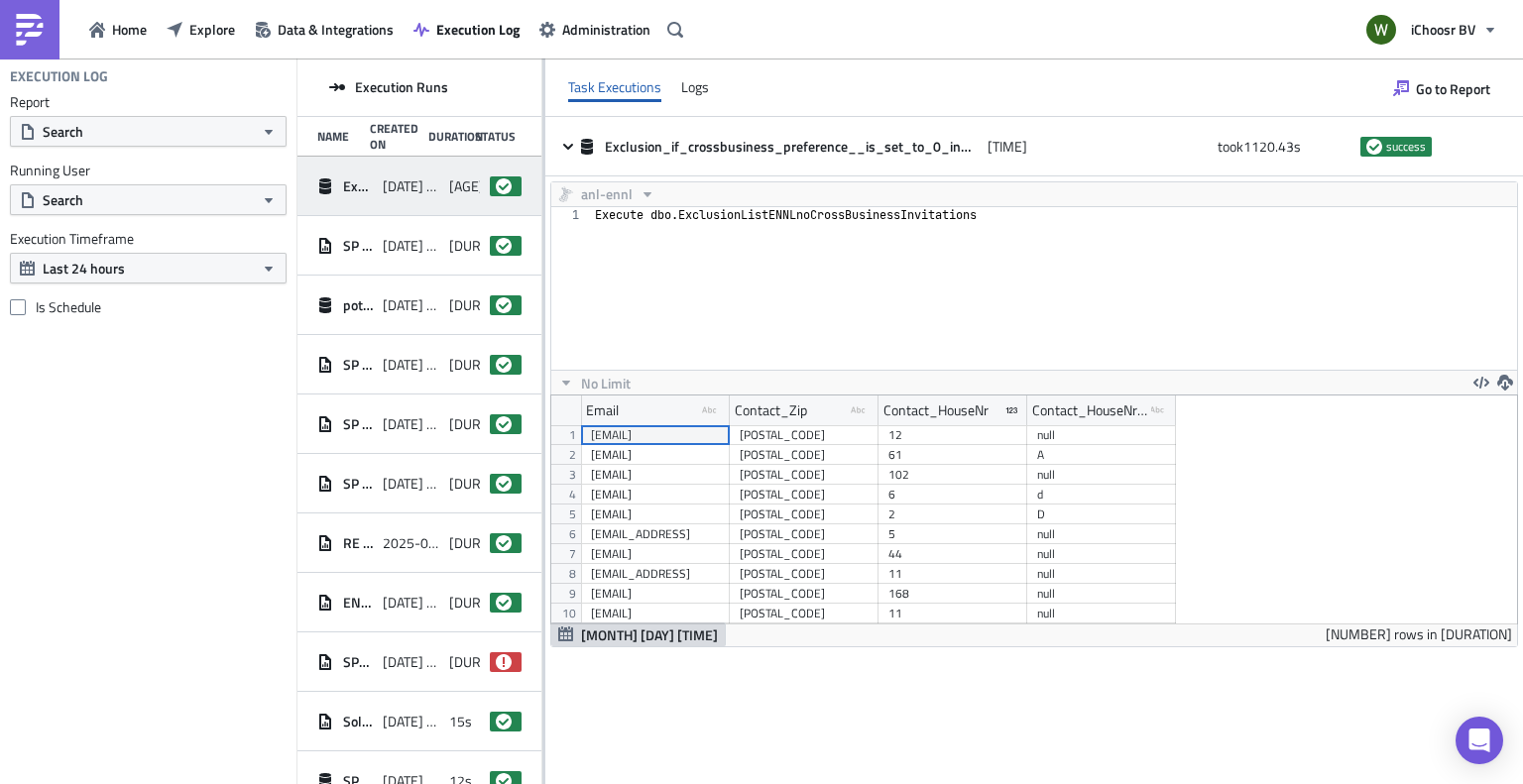 scroll 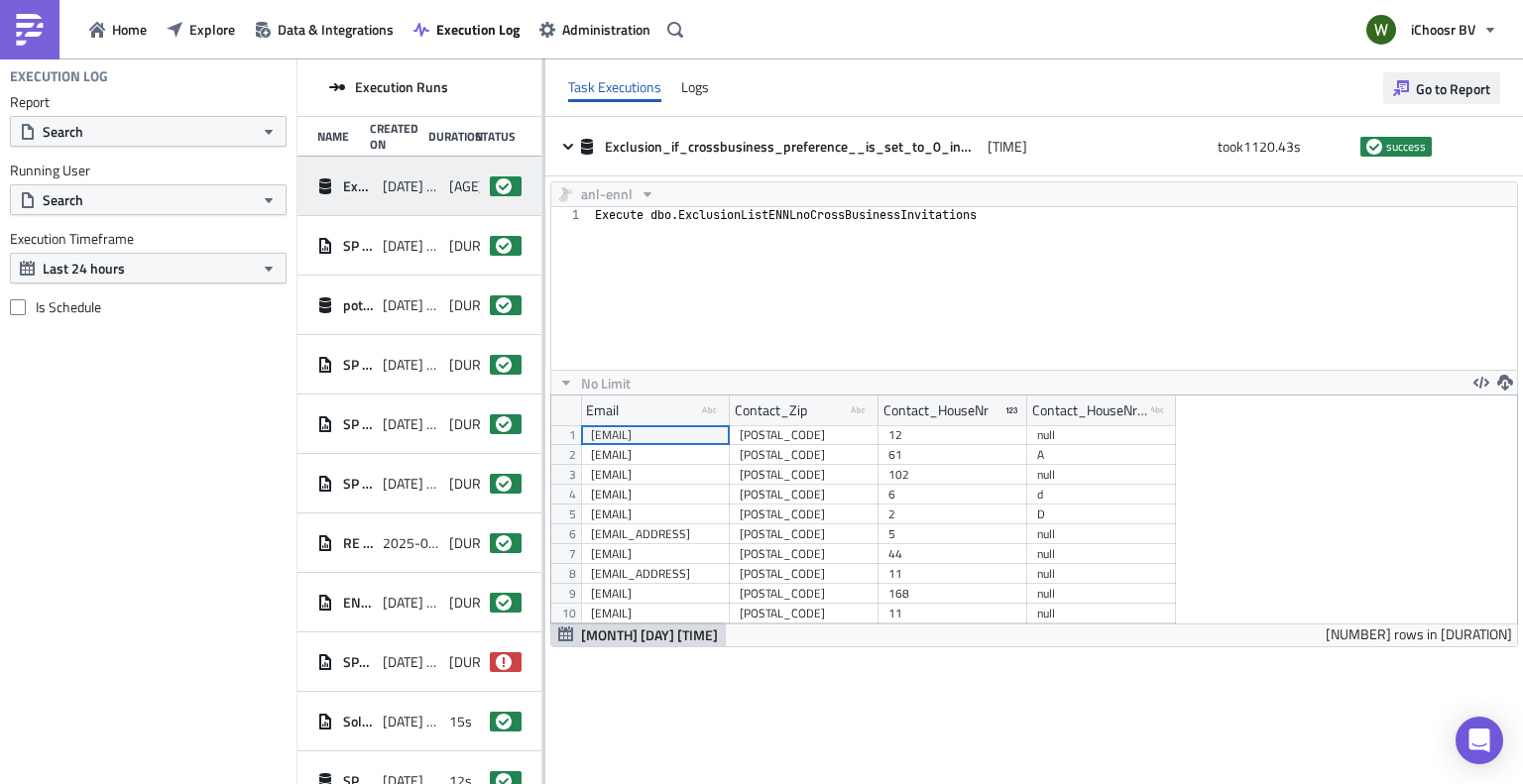 click on "Go to Report" at bounding box center (1453, 88) 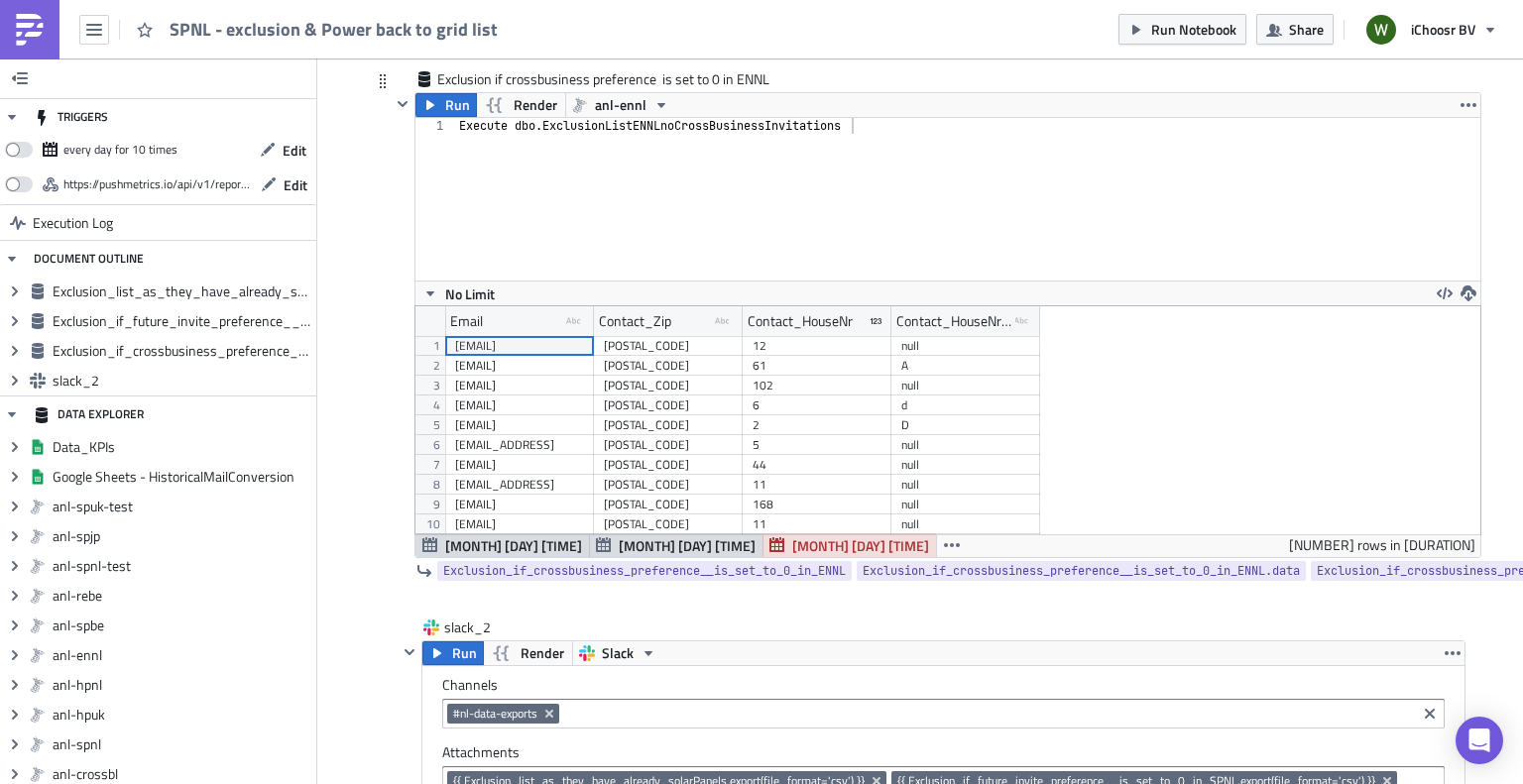 click on "[MONTH] [DAY] [TIME]" at bounding box center (861, 545) 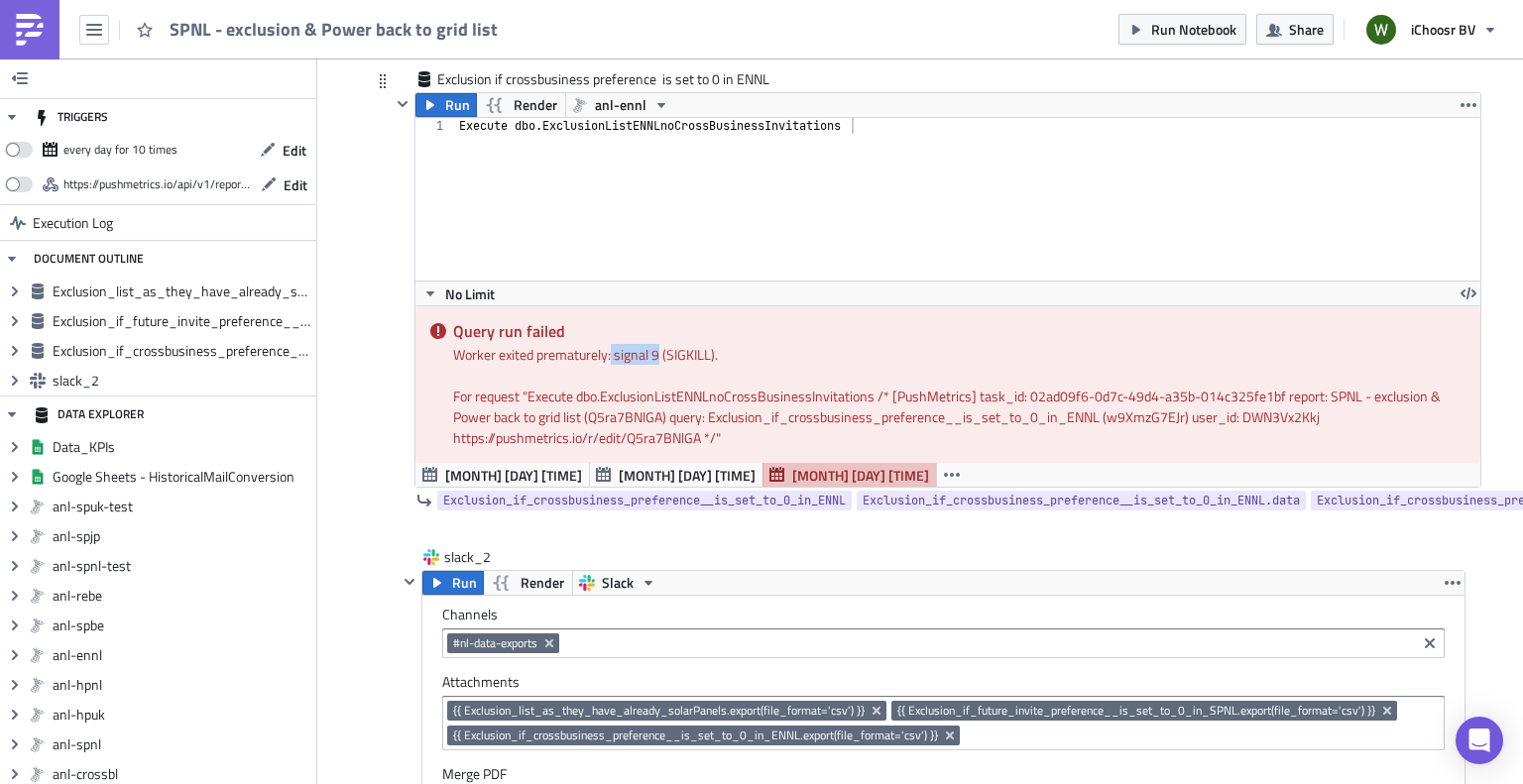 drag, startPoint x: 604, startPoint y: 352, endPoint x: 652, endPoint y: 350, distance: 48.0416 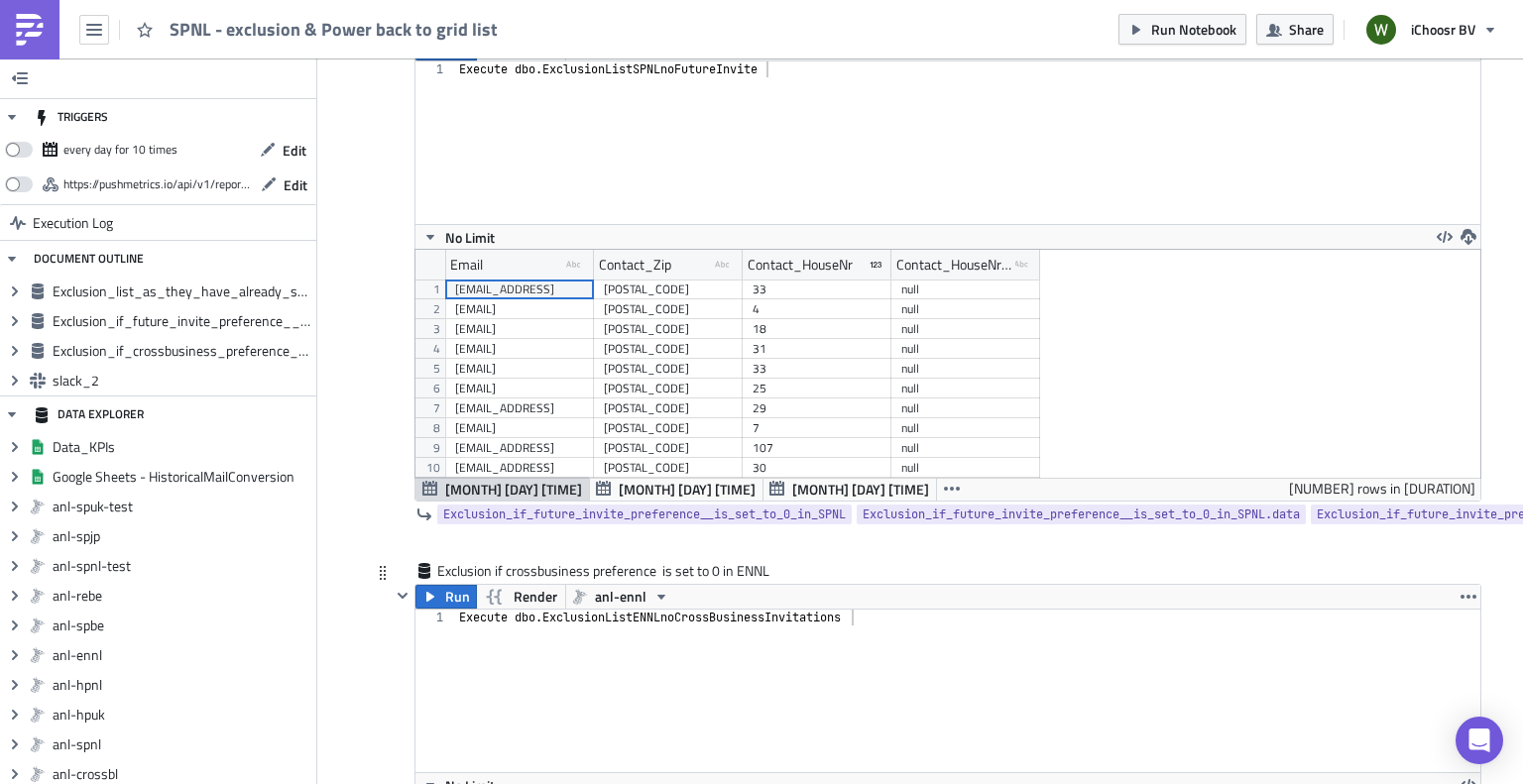 scroll, scrollTop: 1162, scrollLeft: 0, axis: vertical 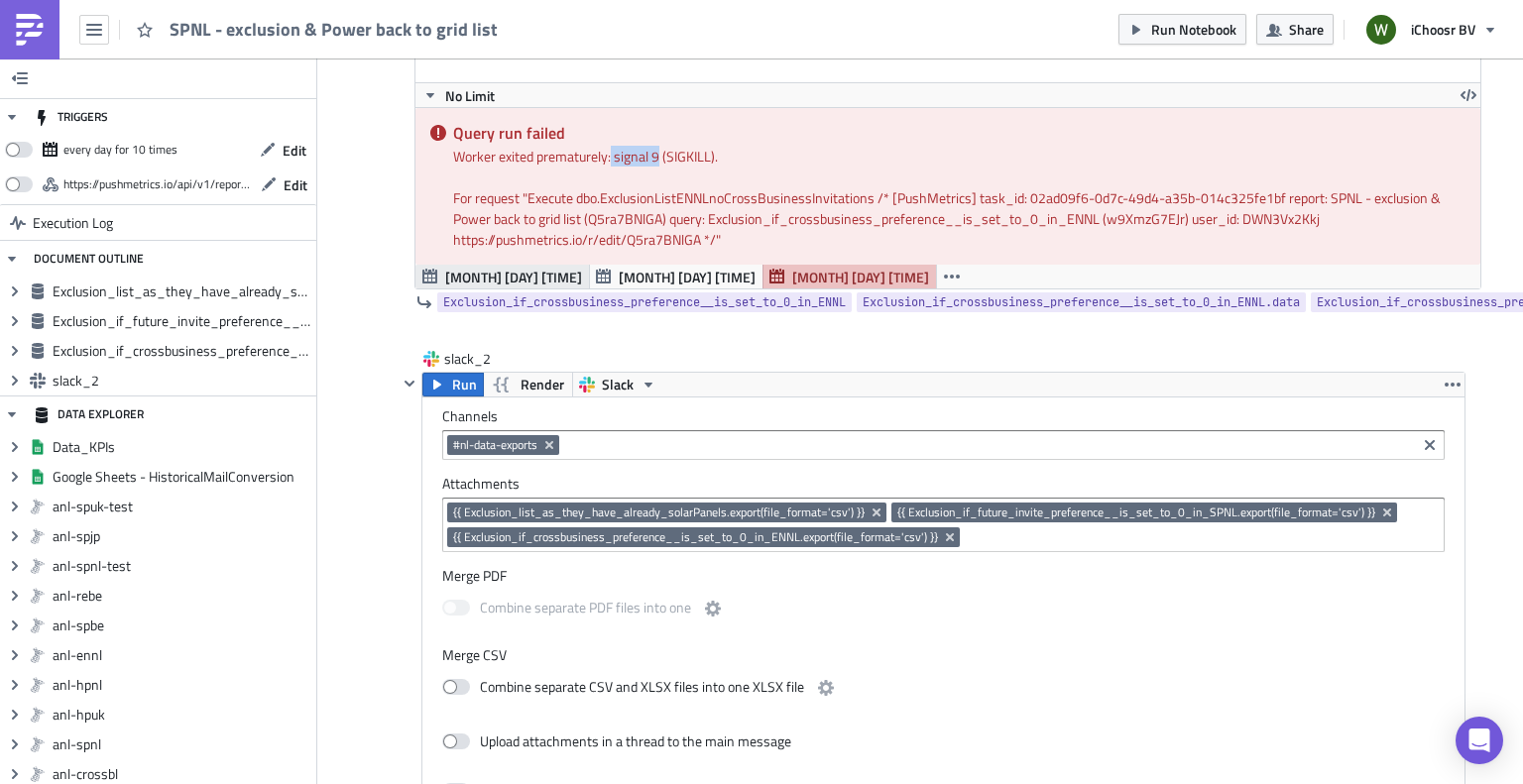 click on "[MONTH] [DAY] [TIME]" at bounding box center (514, 277) 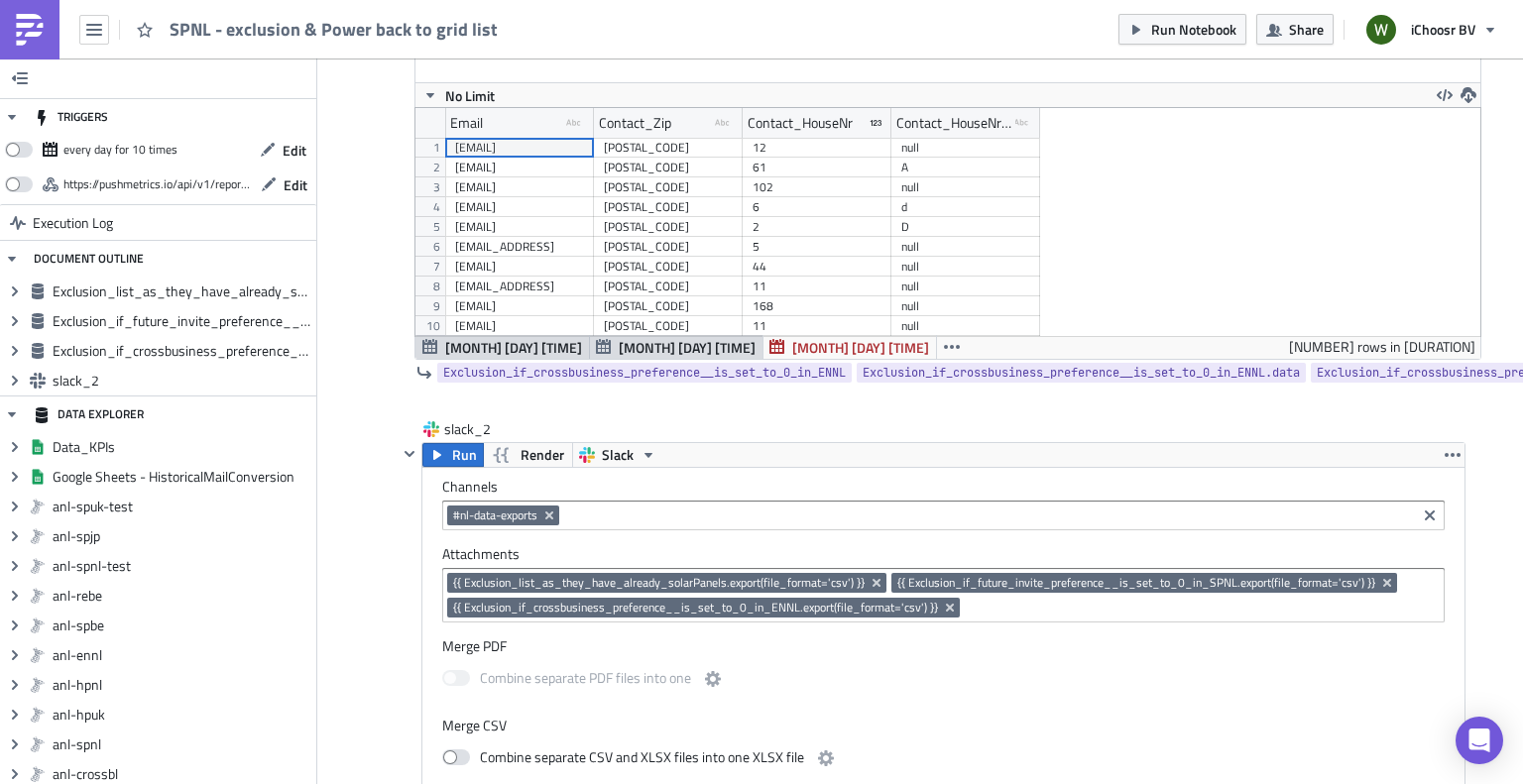 scroll, scrollTop: 98886, scrollLeft: 98088, axis: both 